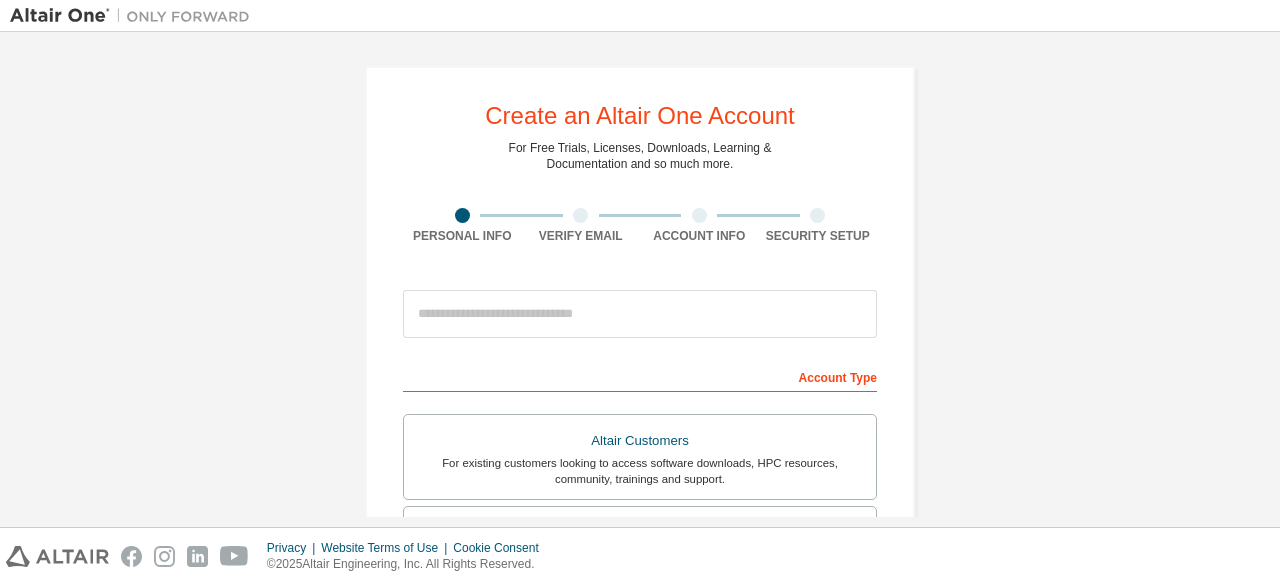 scroll, scrollTop: 0, scrollLeft: 0, axis: both 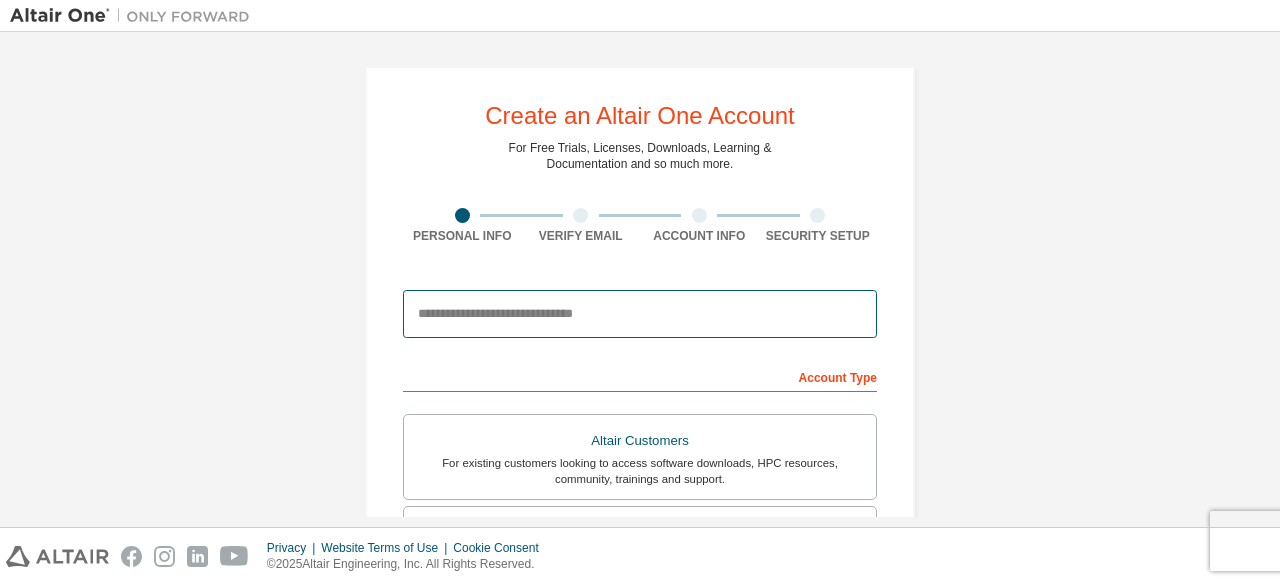 click at bounding box center (640, 314) 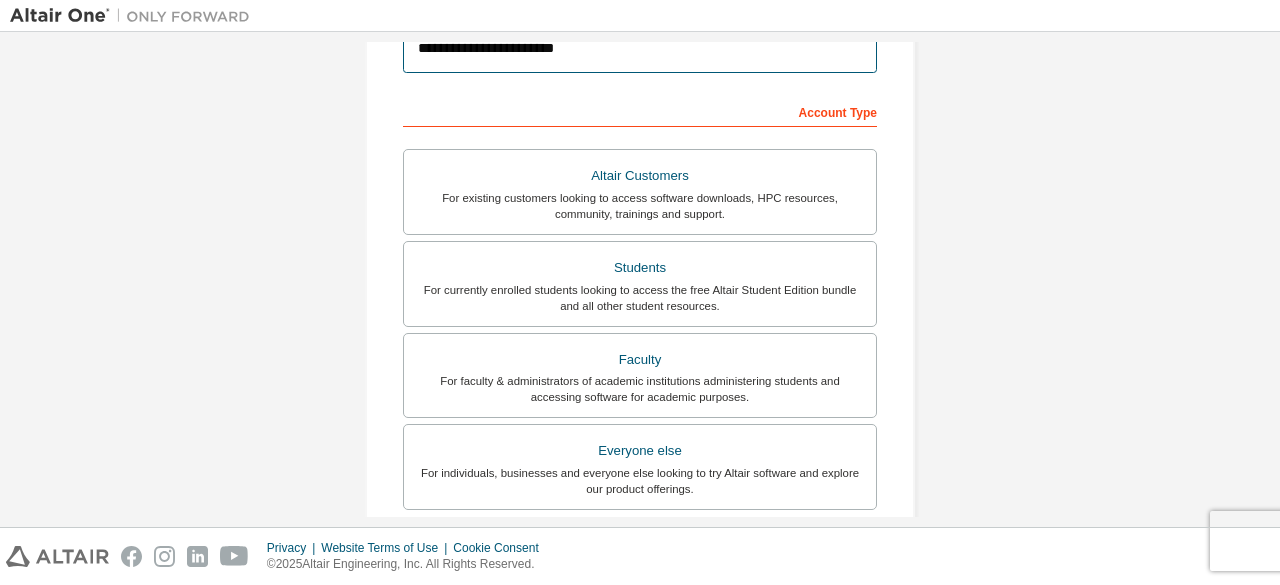 scroll, scrollTop: 266, scrollLeft: 0, axis: vertical 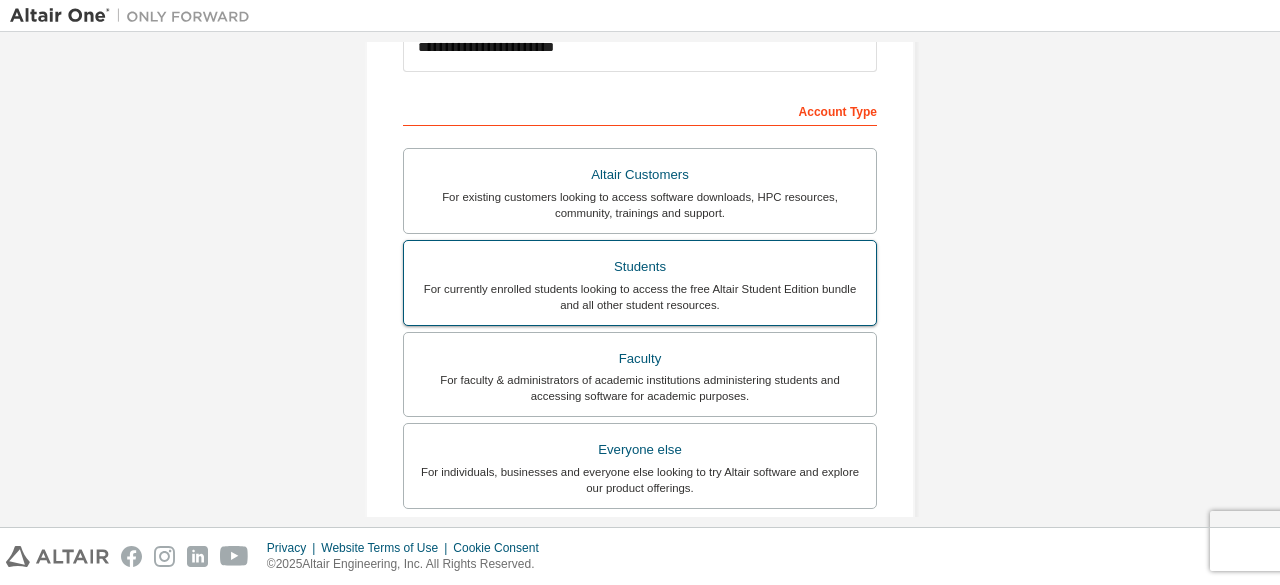 click on "For currently enrolled students looking to access the free Altair Student Edition bundle and all other student resources." at bounding box center [640, 297] 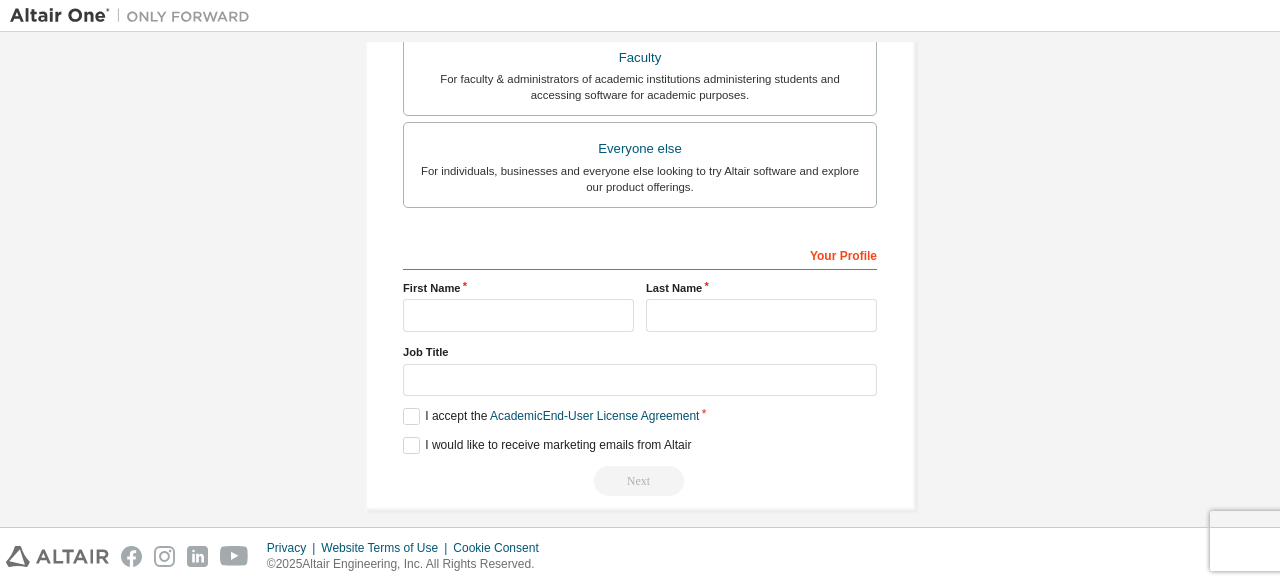 scroll, scrollTop: 578, scrollLeft: 0, axis: vertical 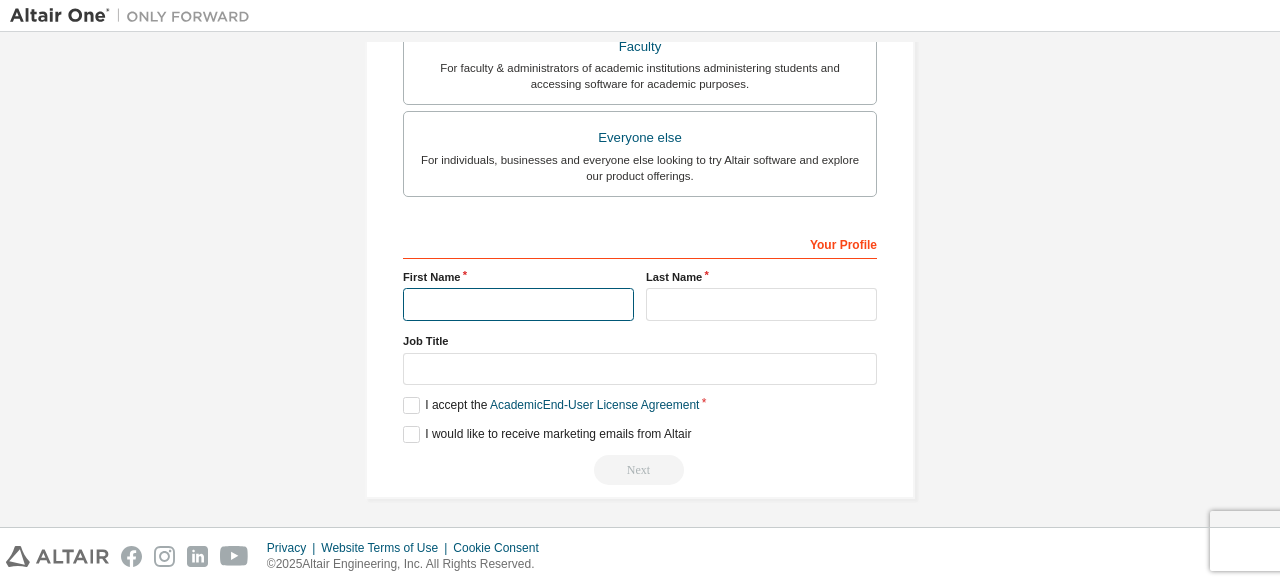 click at bounding box center (518, 304) 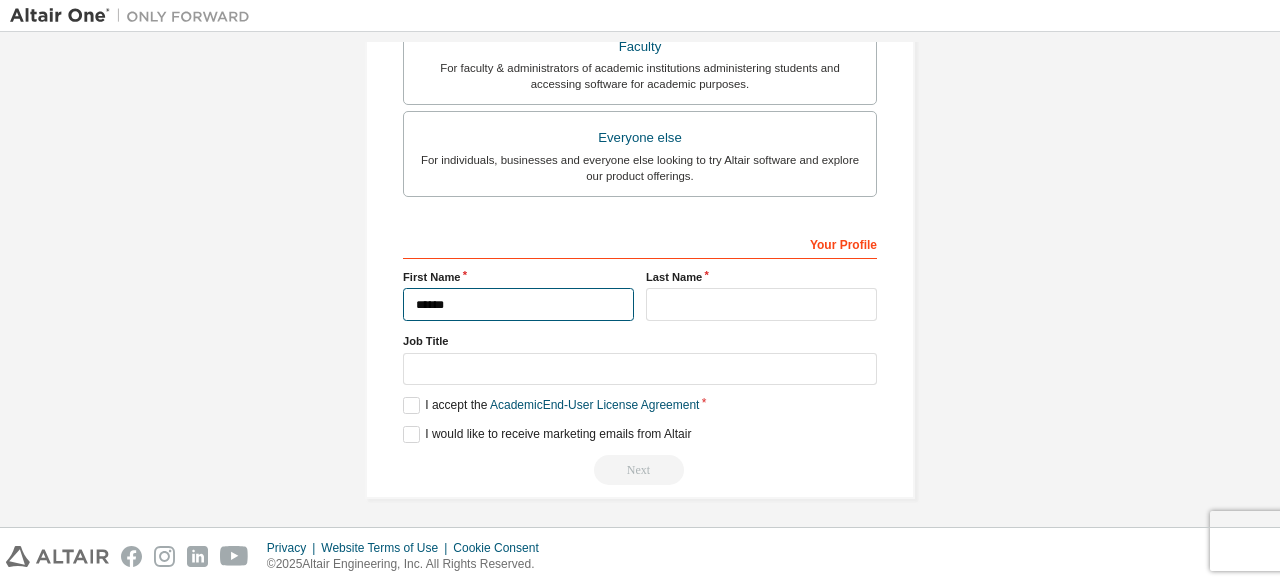 type on "******" 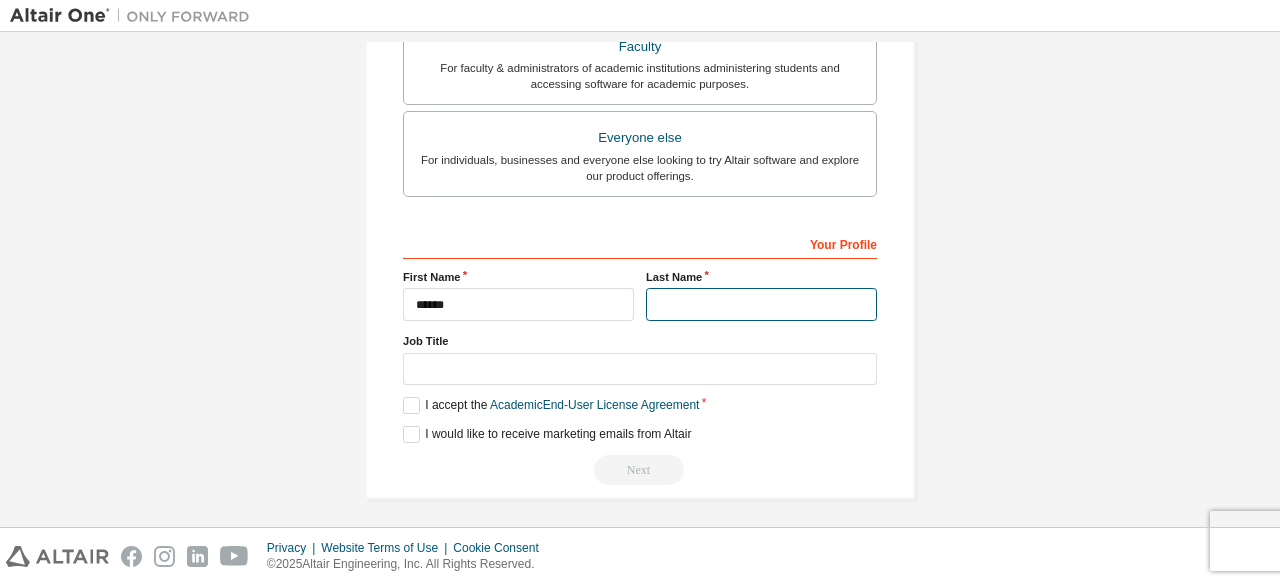 click at bounding box center (761, 304) 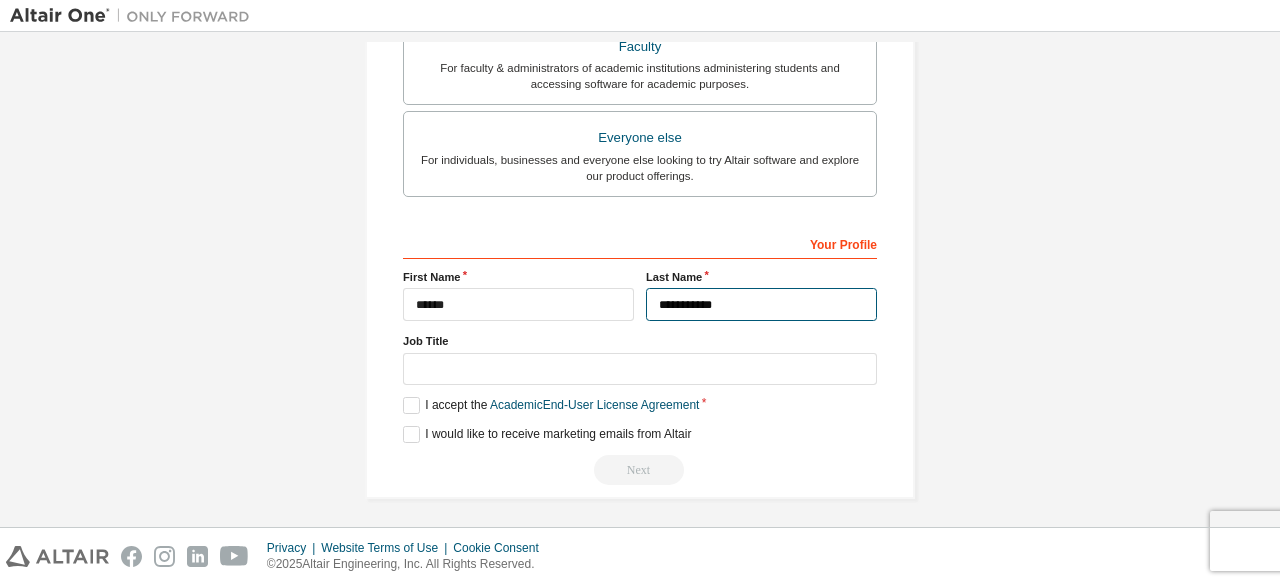type on "**********" 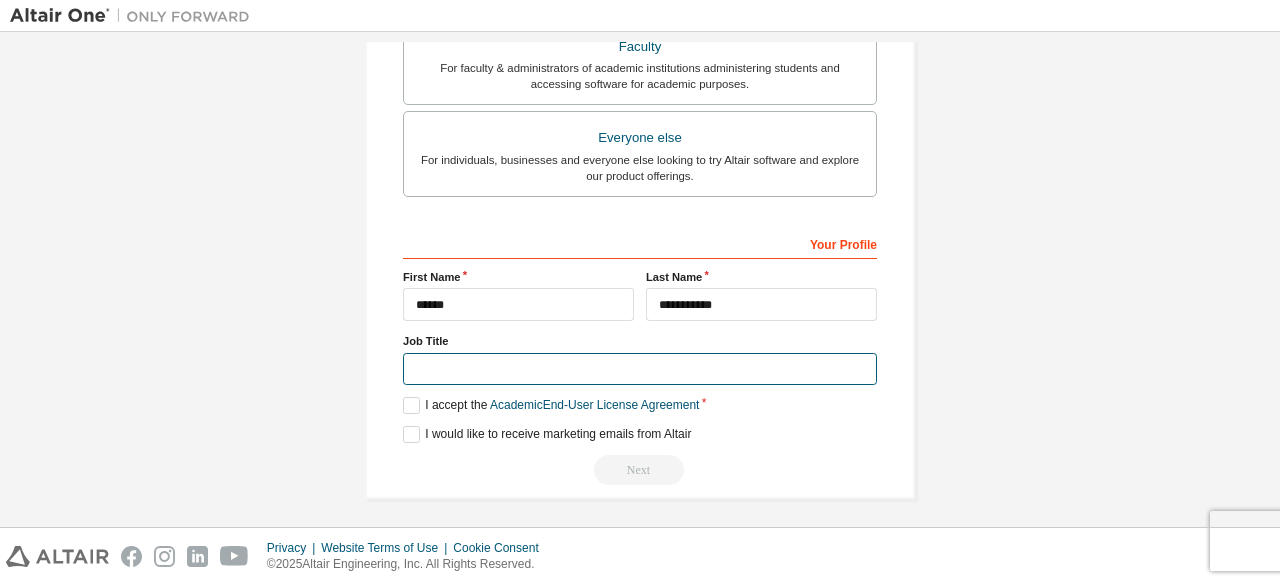 click at bounding box center [640, 369] 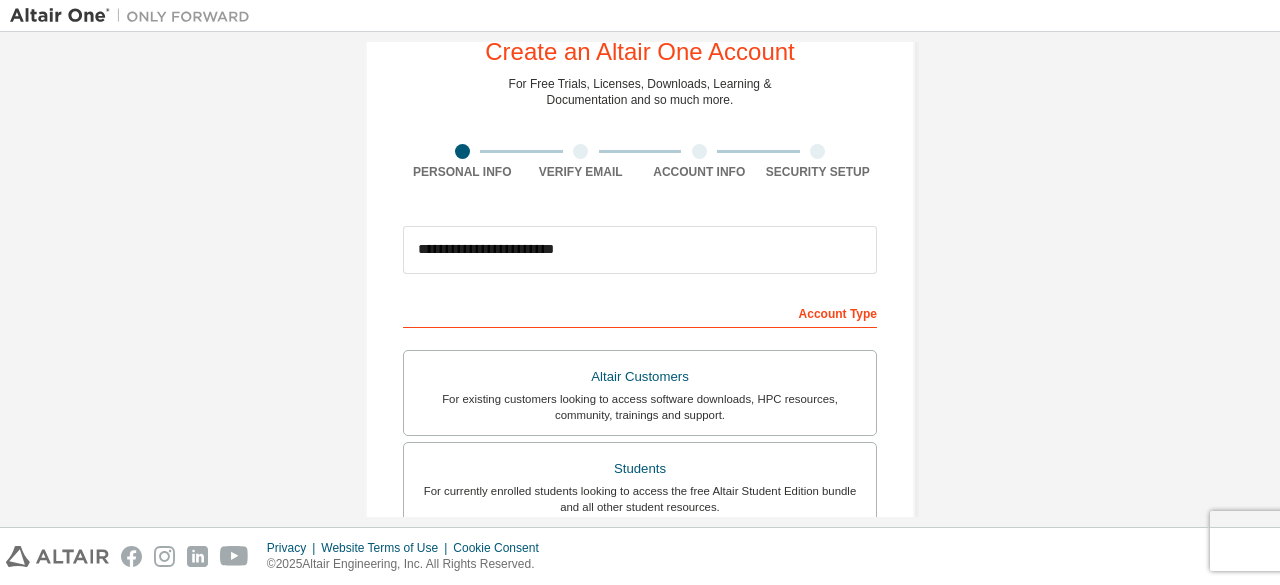 scroll, scrollTop: 62, scrollLeft: 0, axis: vertical 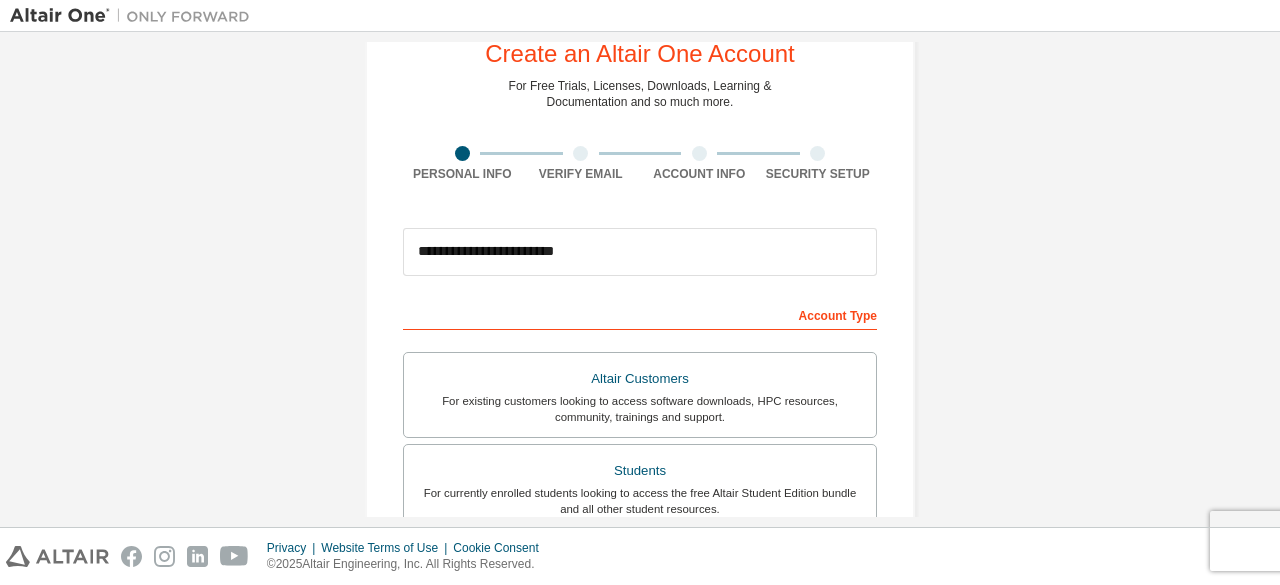 click on "Account Type" at bounding box center [640, 314] 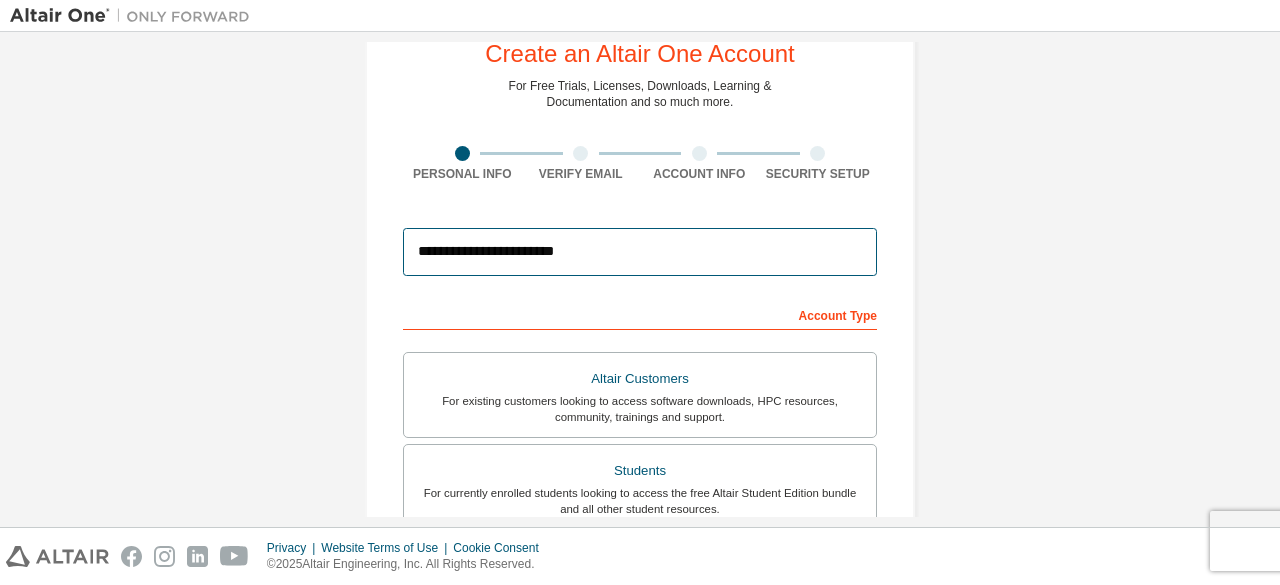 click on "**********" at bounding box center (640, 252) 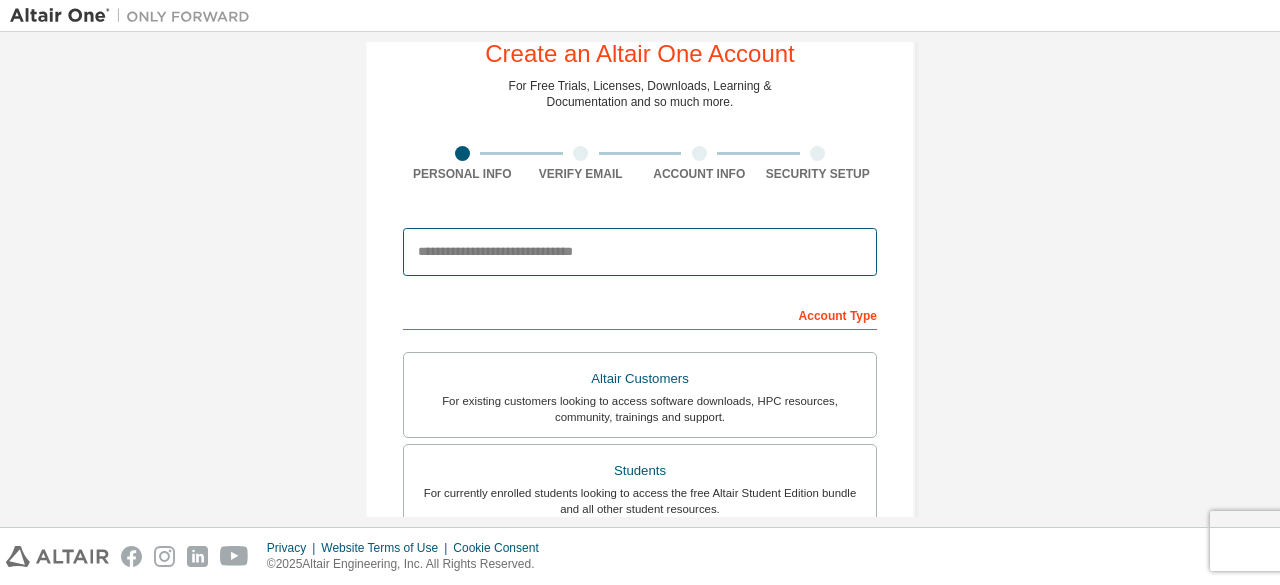 click at bounding box center (640, 252) 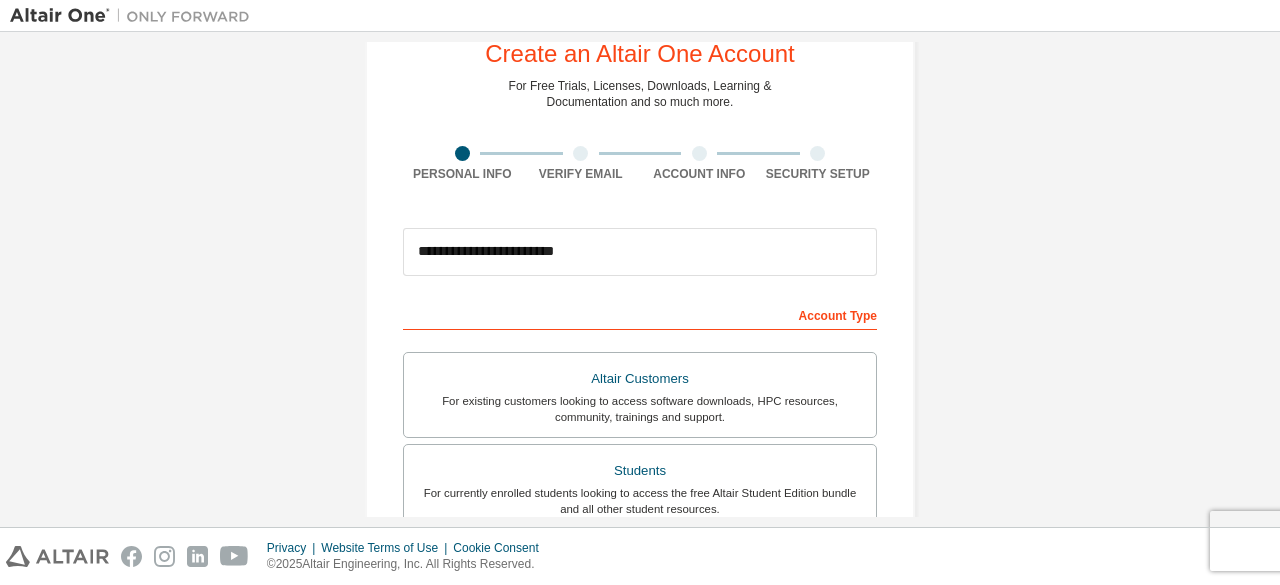 click on "Account Type" at bounding box center (640, 314) 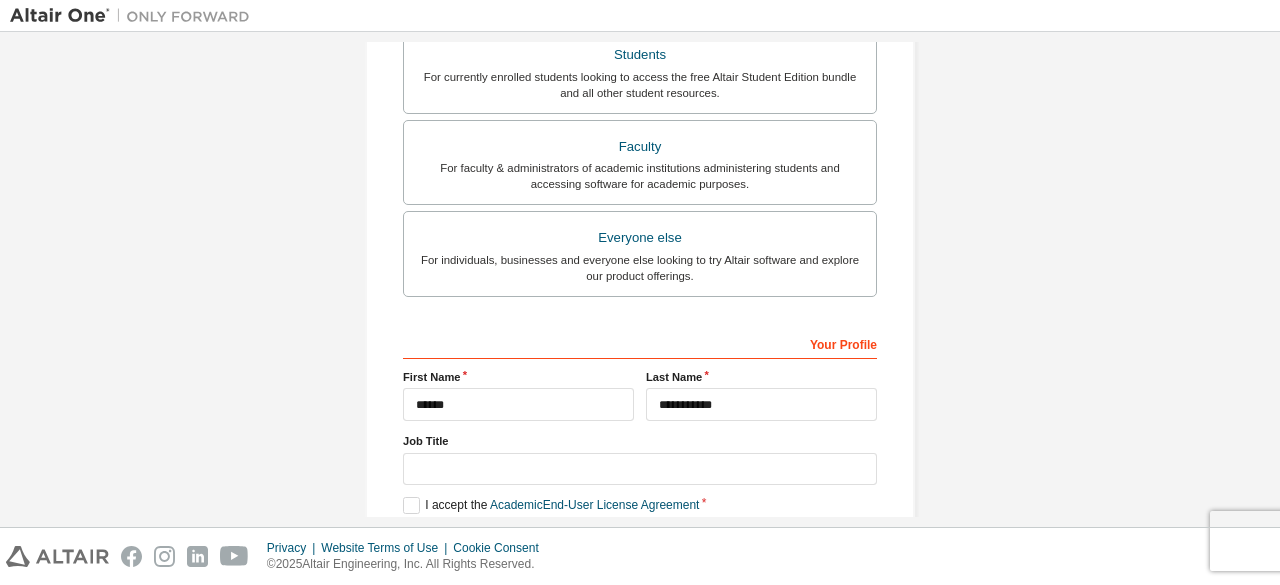 scroll, scrollTop: 578, scrollLeft: 0, axis: vertical 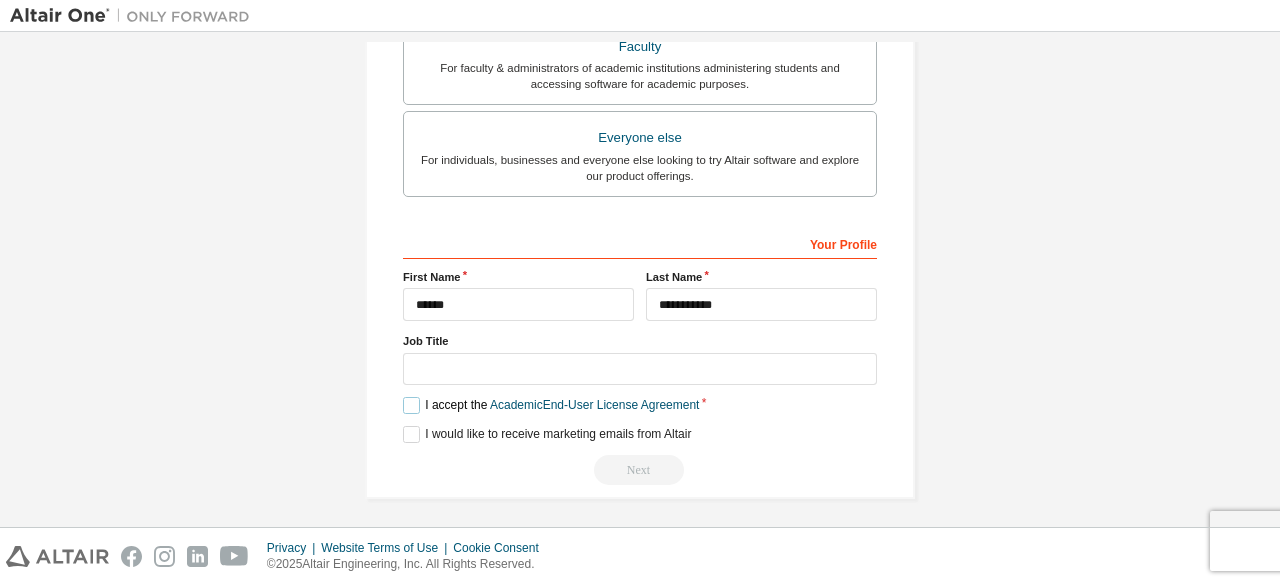 click on "I accept the   Academic   End-User License Agreement" at bounding box center (551, 405) 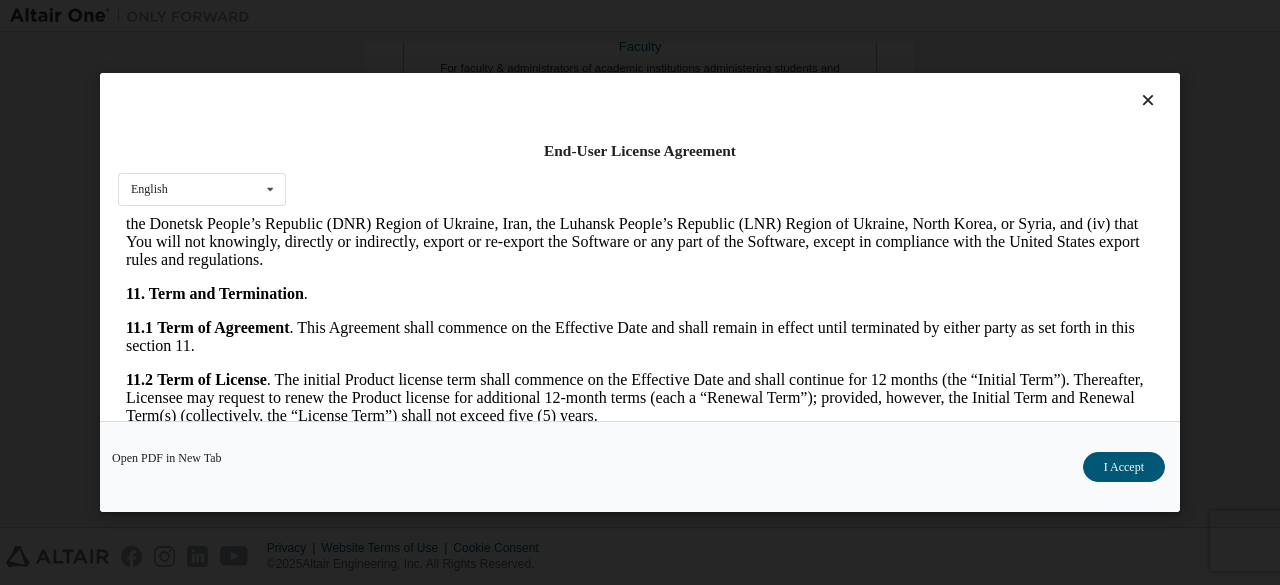 scroll, scrollTop: 3342, scrollLeft: 0, axis: vertical 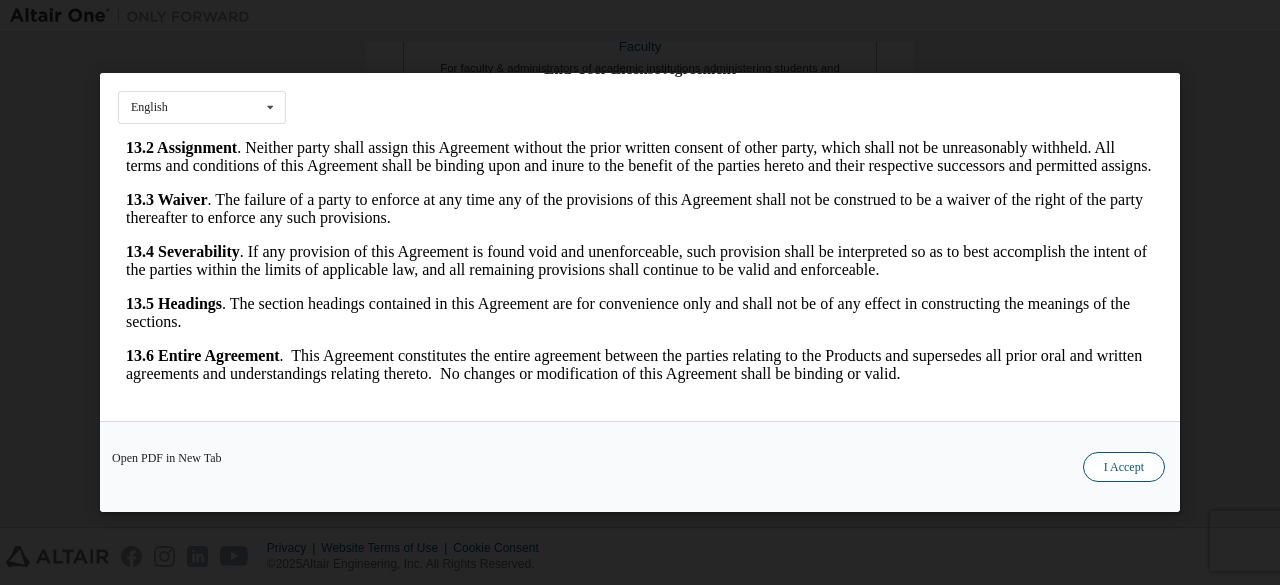 click on "I Accept" at bounding box center (1124, 467) 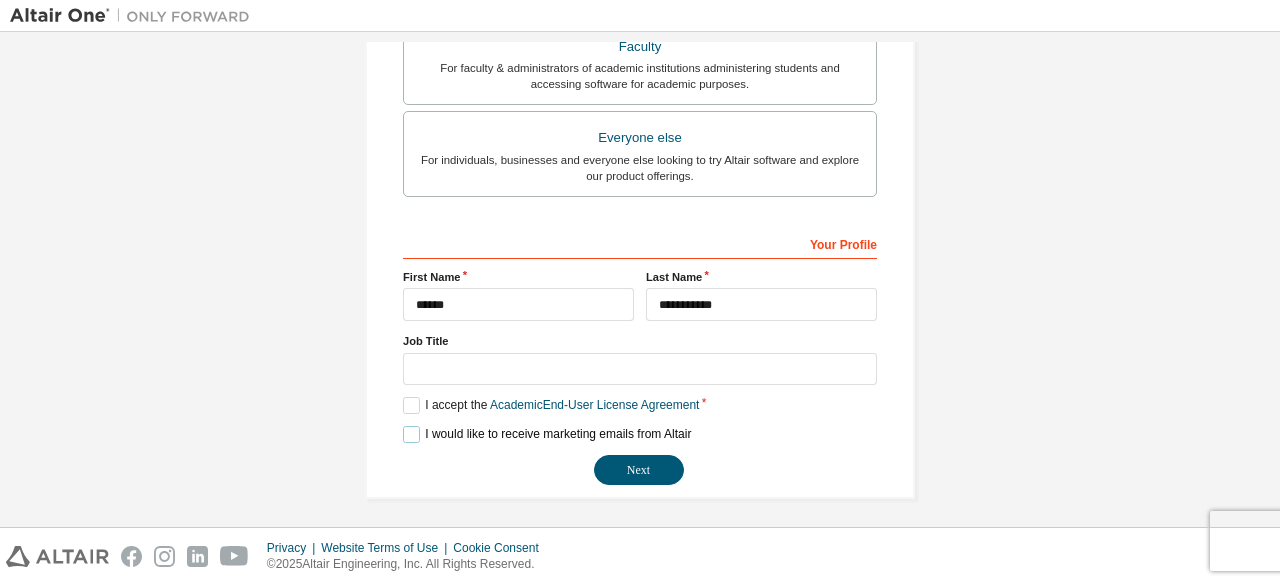 click on "I would like to receive marketing emails from Altair" at bounding box center (547, 434) 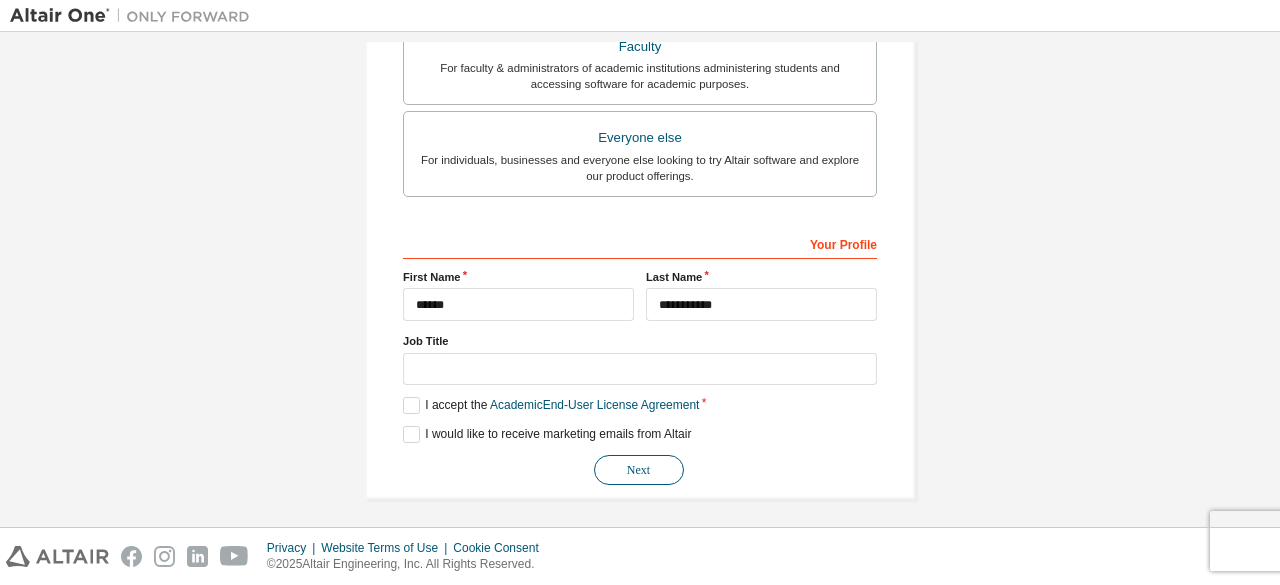 click on "Next" at bounding box center [639, 470] 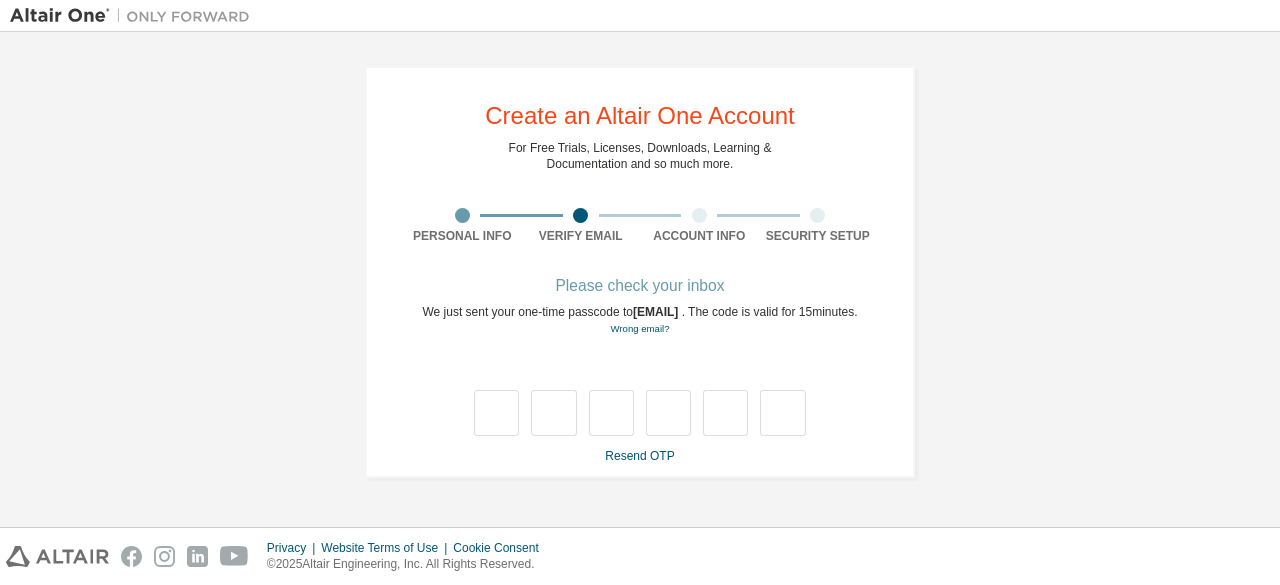 scroll, scrollTop: 0, scrollLeft: 0, axis: both 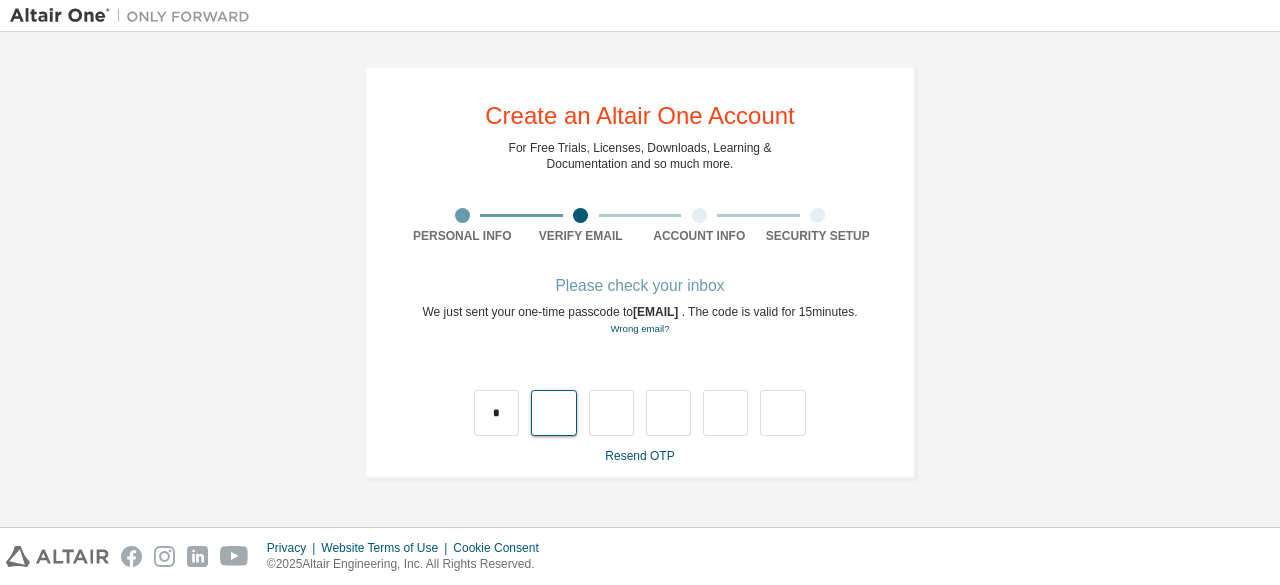 type on "*" 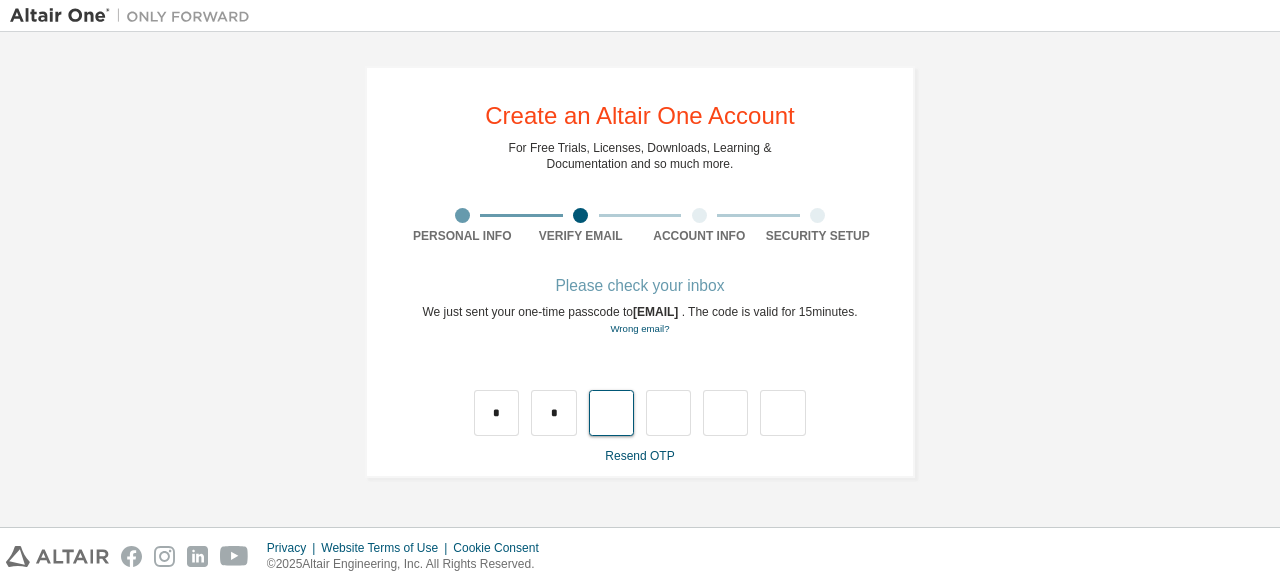 type on "*" 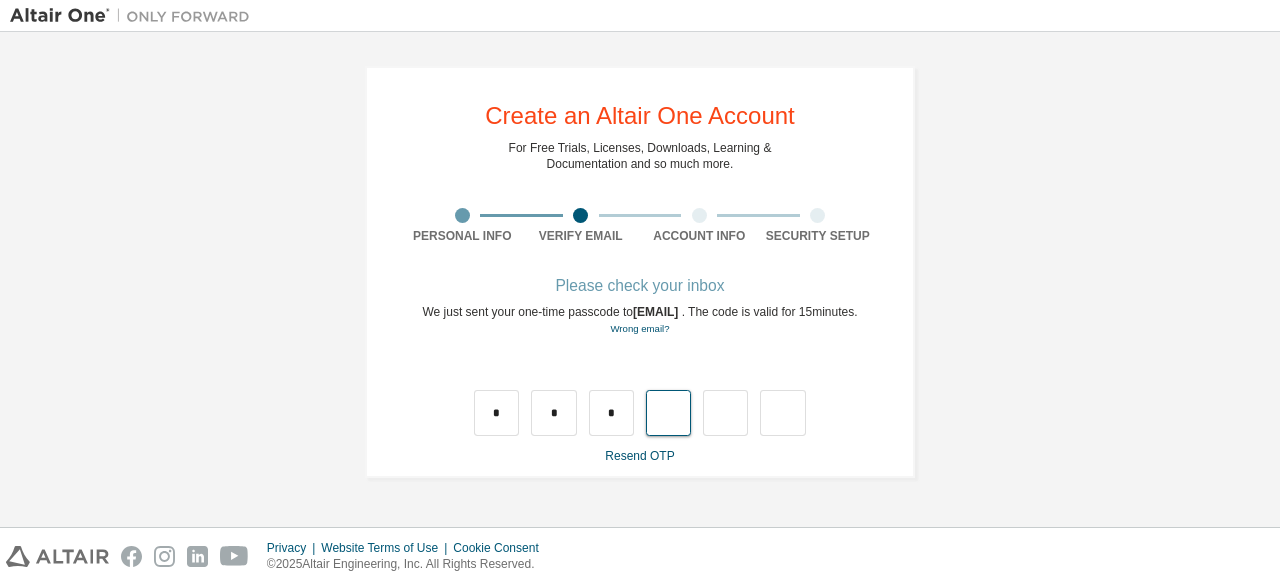 type on "*" 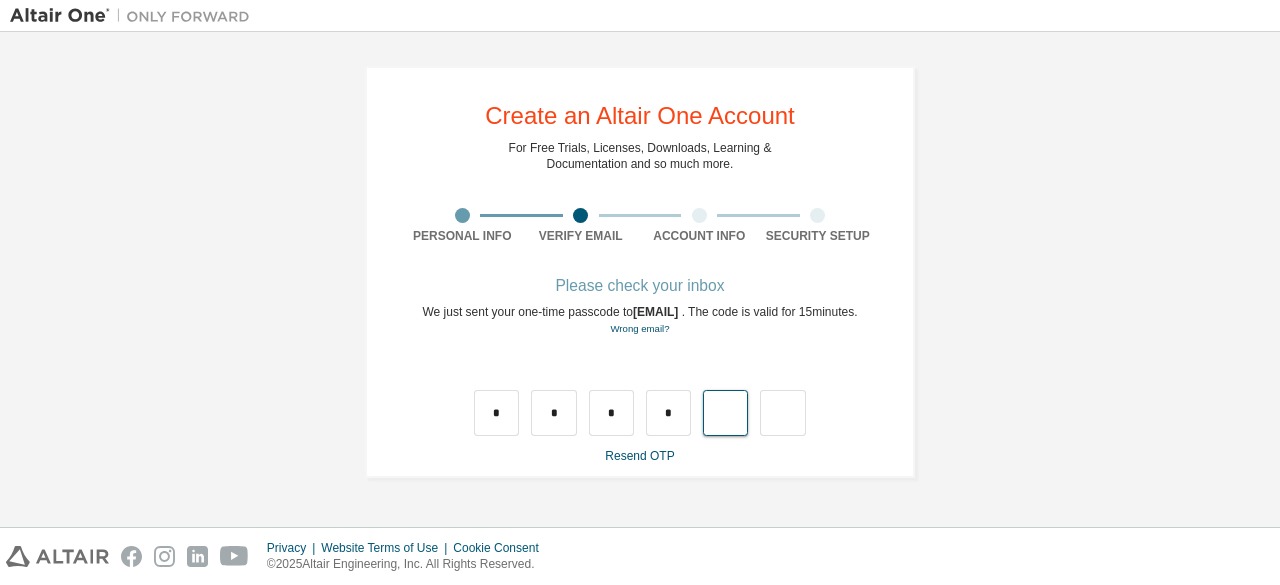 type on "*" 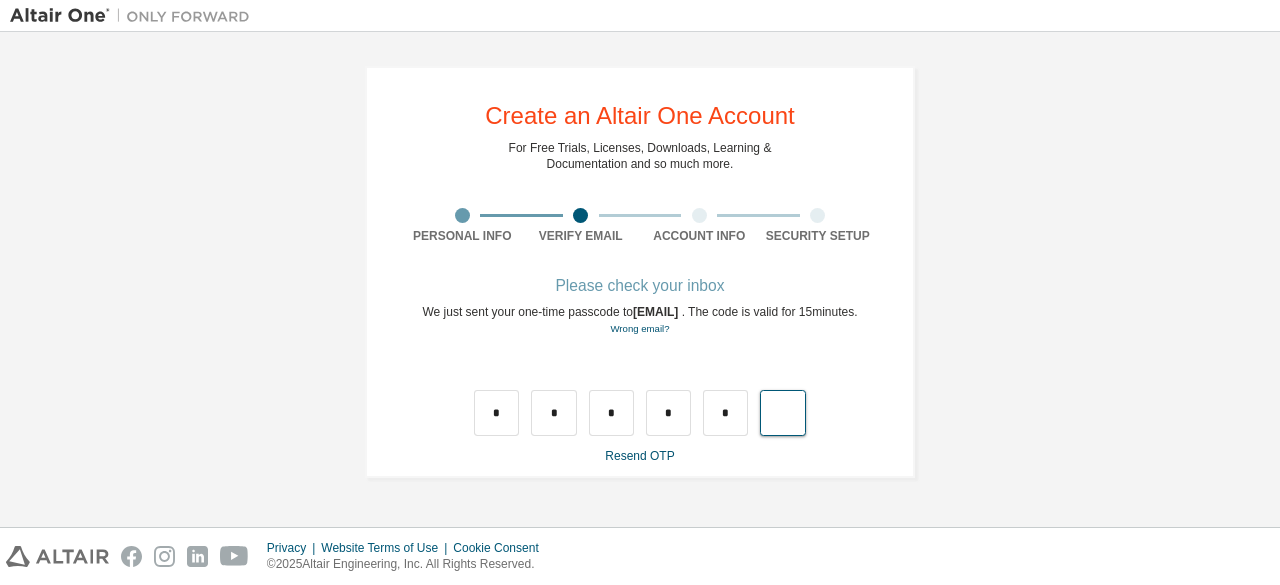type on "*" 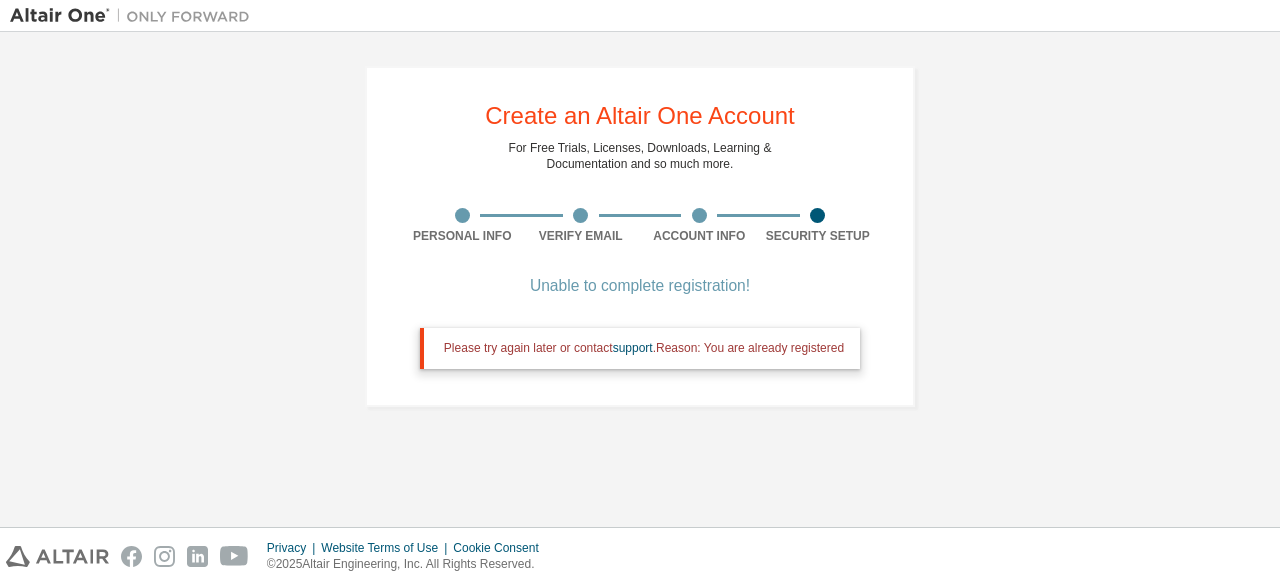 click on "Unable to complete registration!" at bounding box center [640, 286] 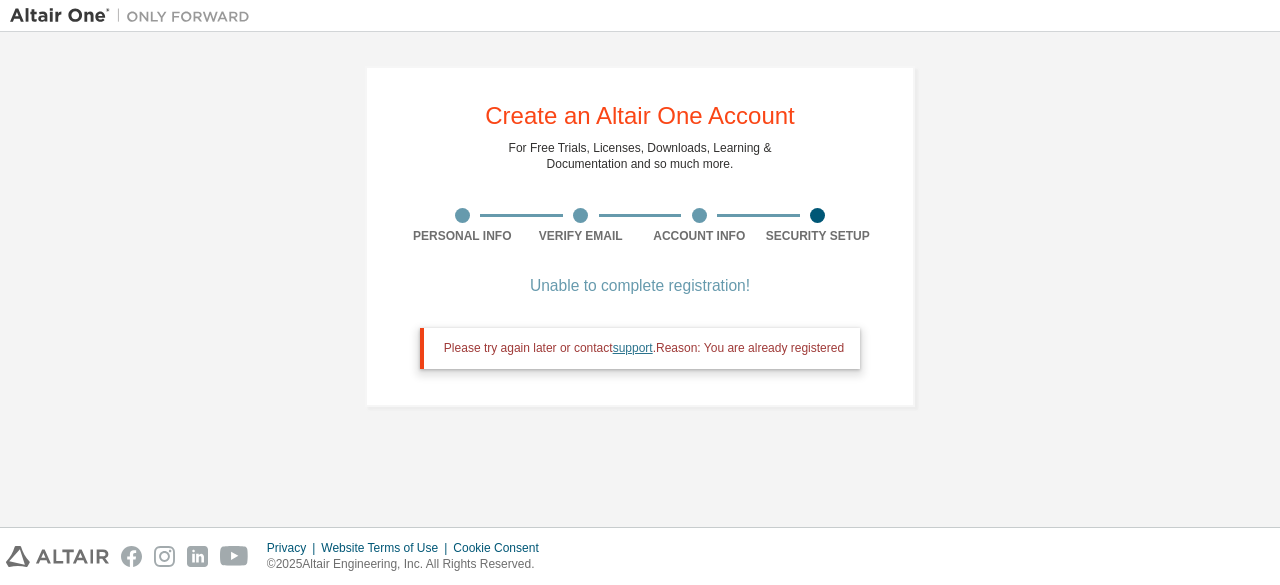 click on "support" at bounding box center [633, 348] 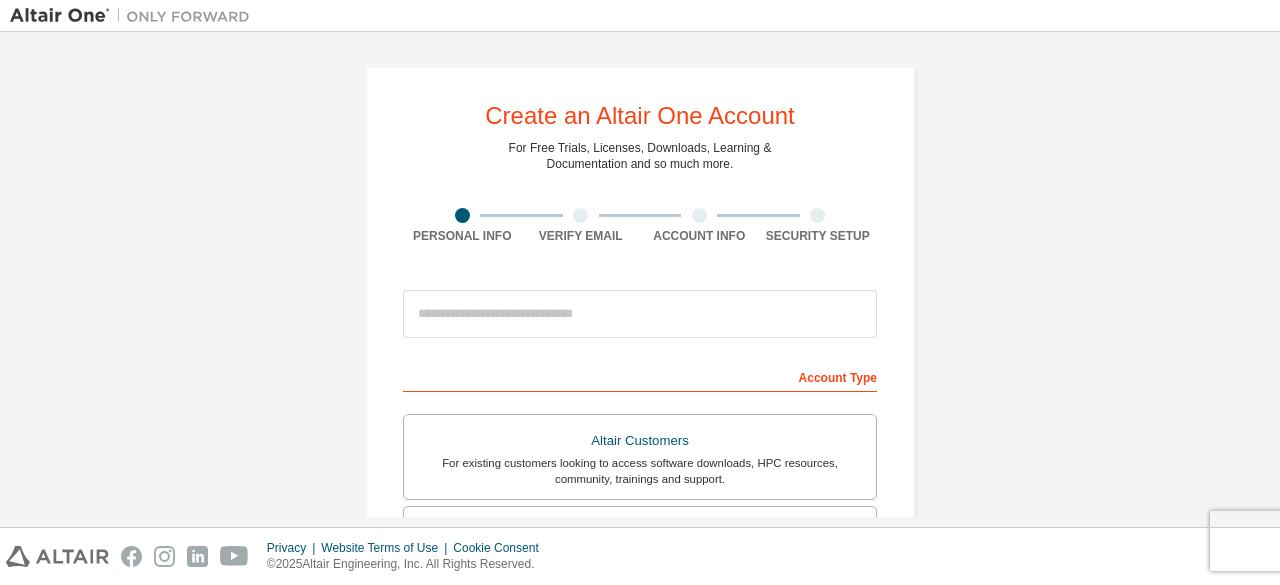 scroll, scrollTop: 0, scrollLeft: 0, axis: both 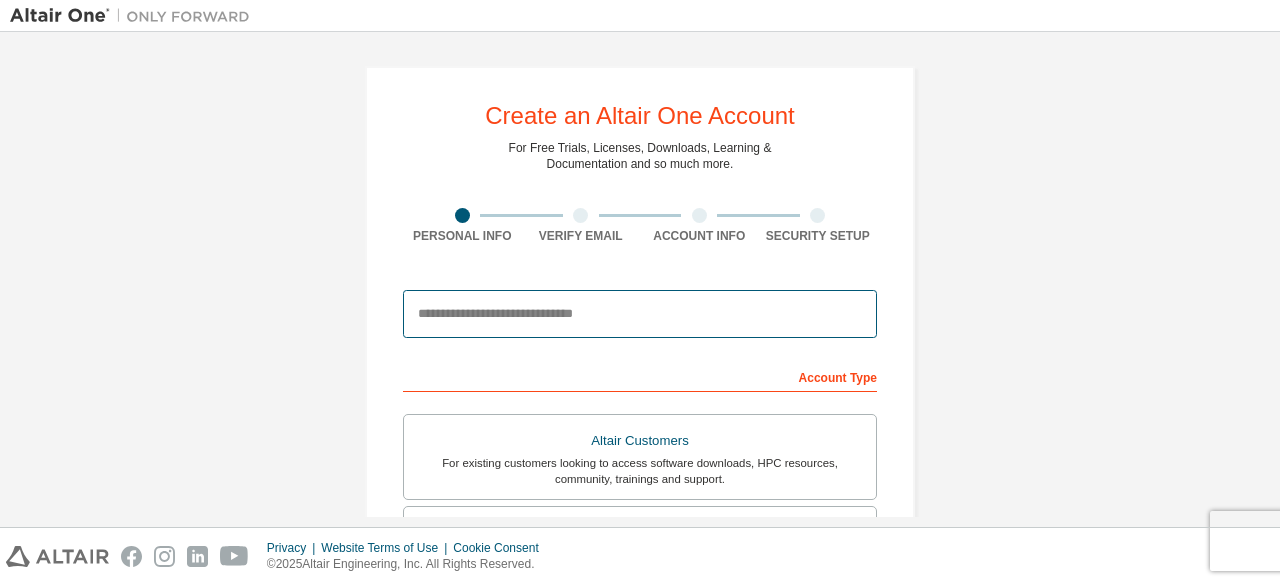 click at bounding box center (640, 314) 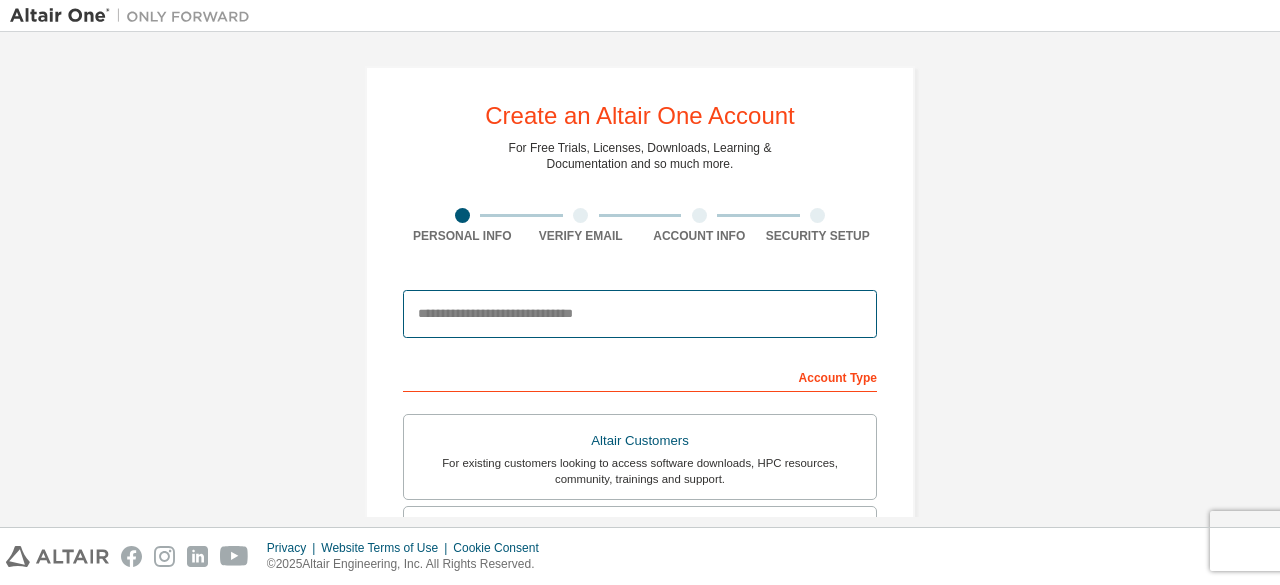 type on "**********" 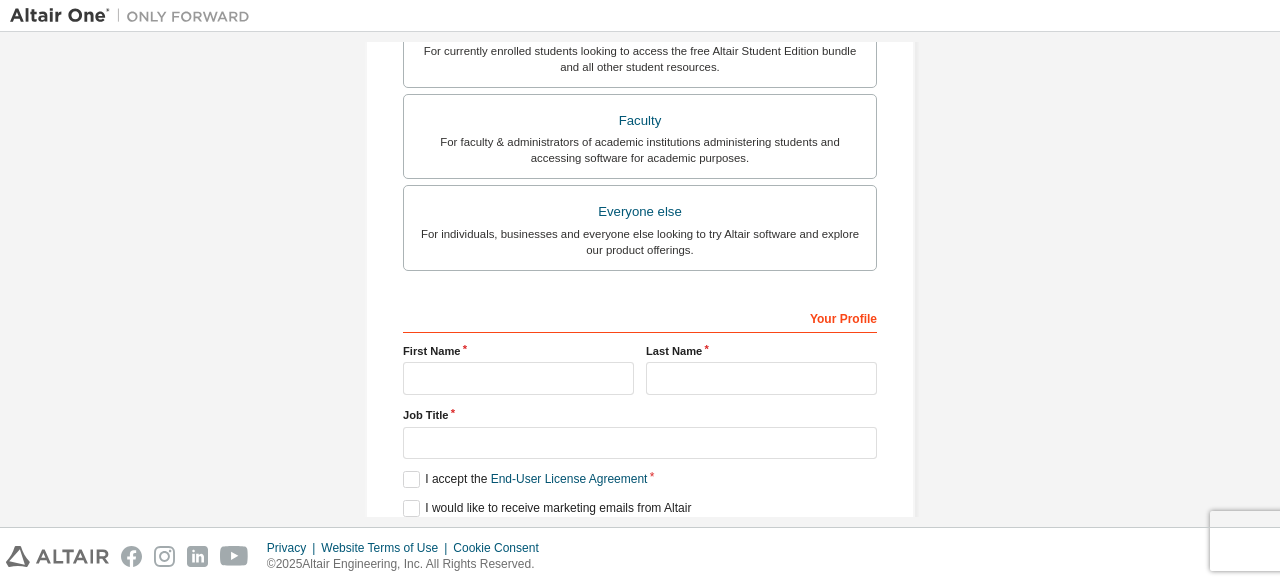 scroll, scrollTop: 578, scrollLeft: 0, axis: vertical 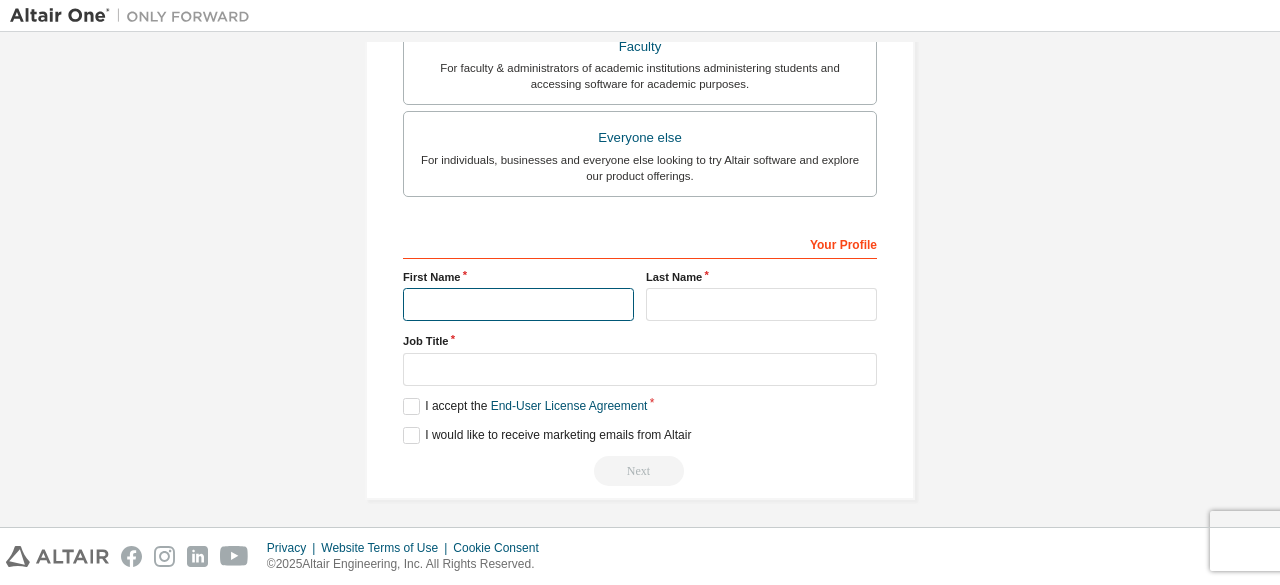 click at bounding box center [518, 304] 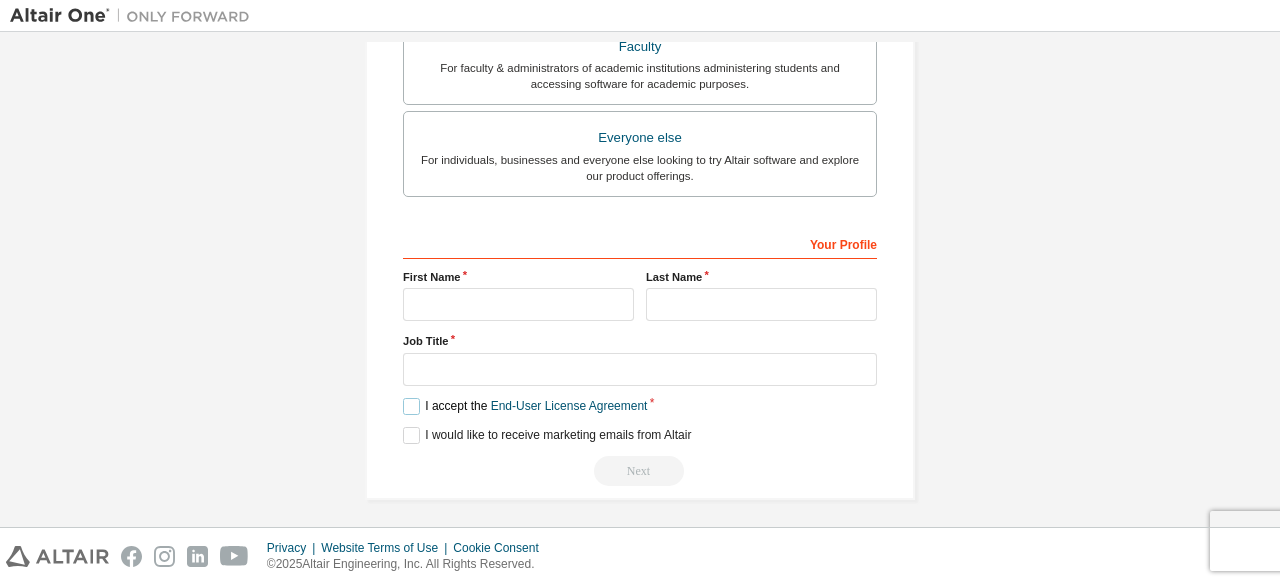 click on "I accept the    End-User License Agreement" at bounding box center [525, 406] 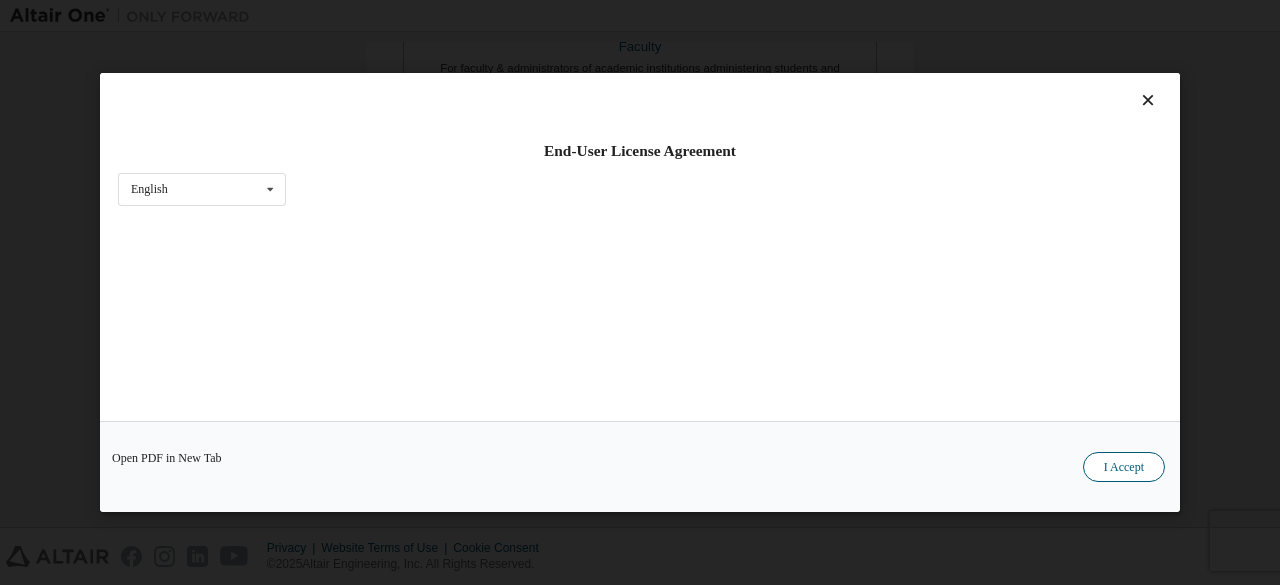 click on "I Accept" at bounding box center [1124, 467] 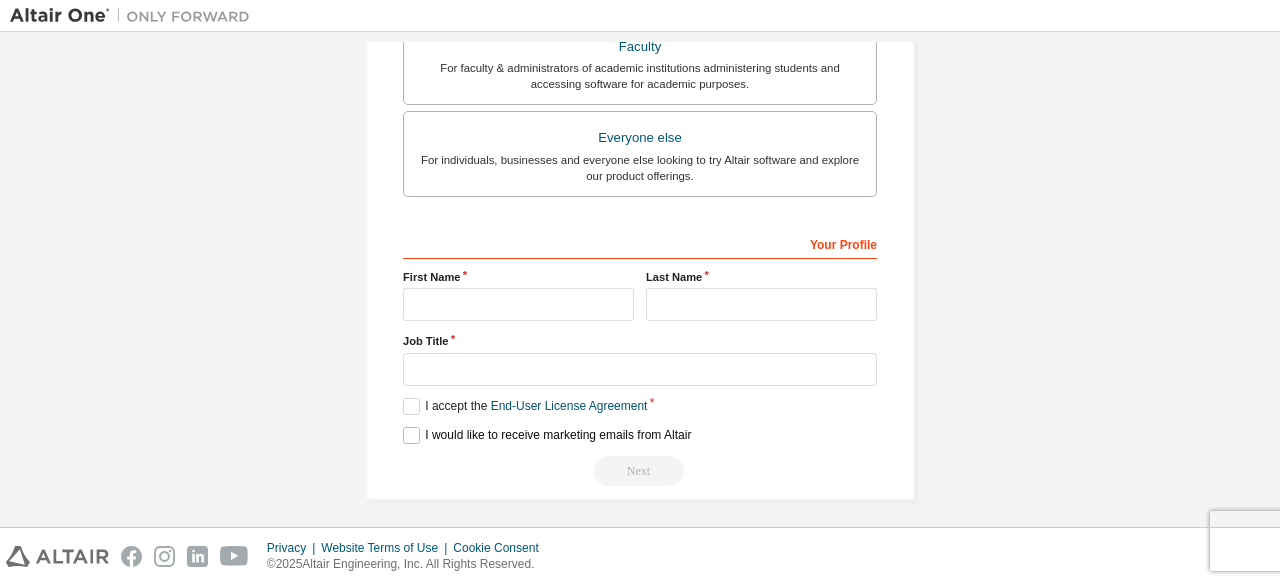 click on "I would like to receive marketing emails from Altair" at bounding box center (547, 435) 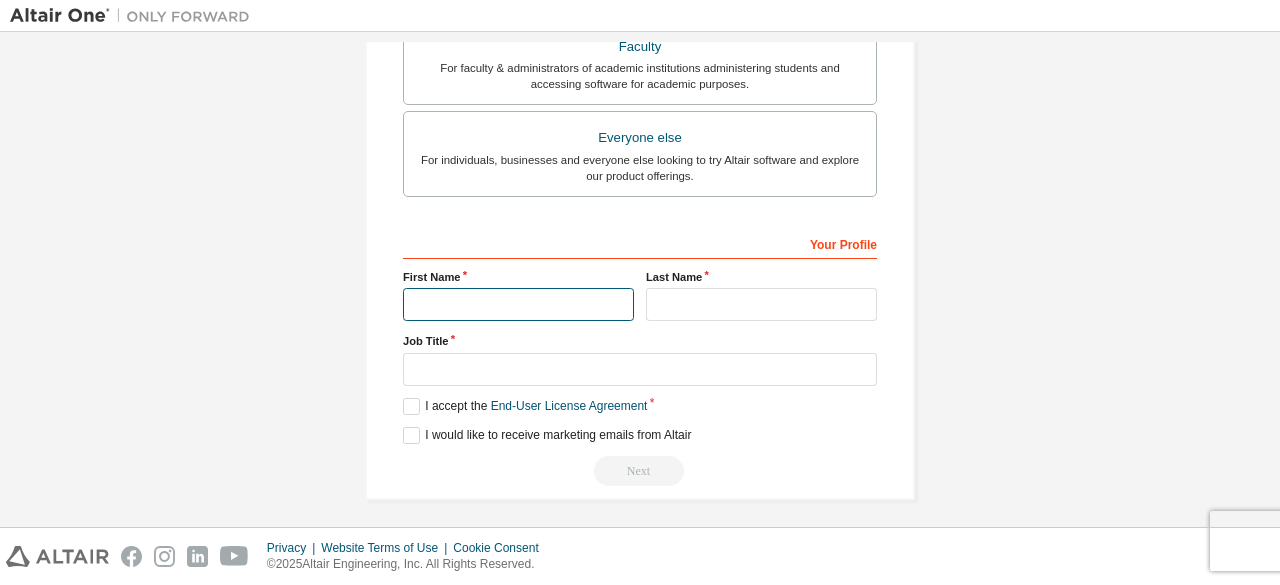click at bounding box center (518, 304) 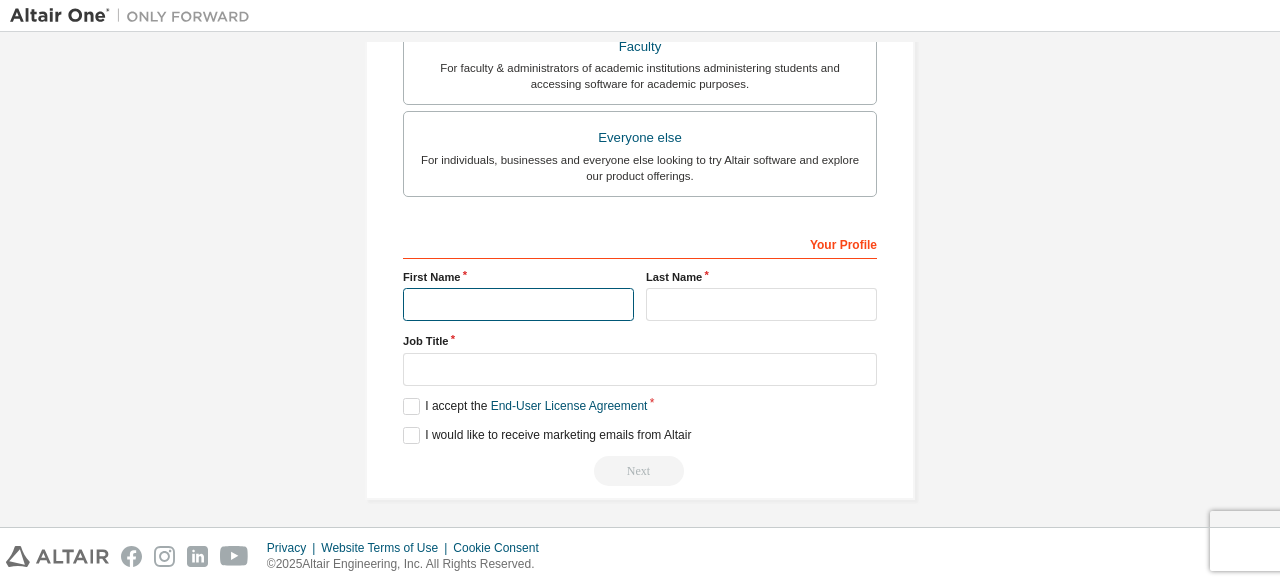 type on "******" 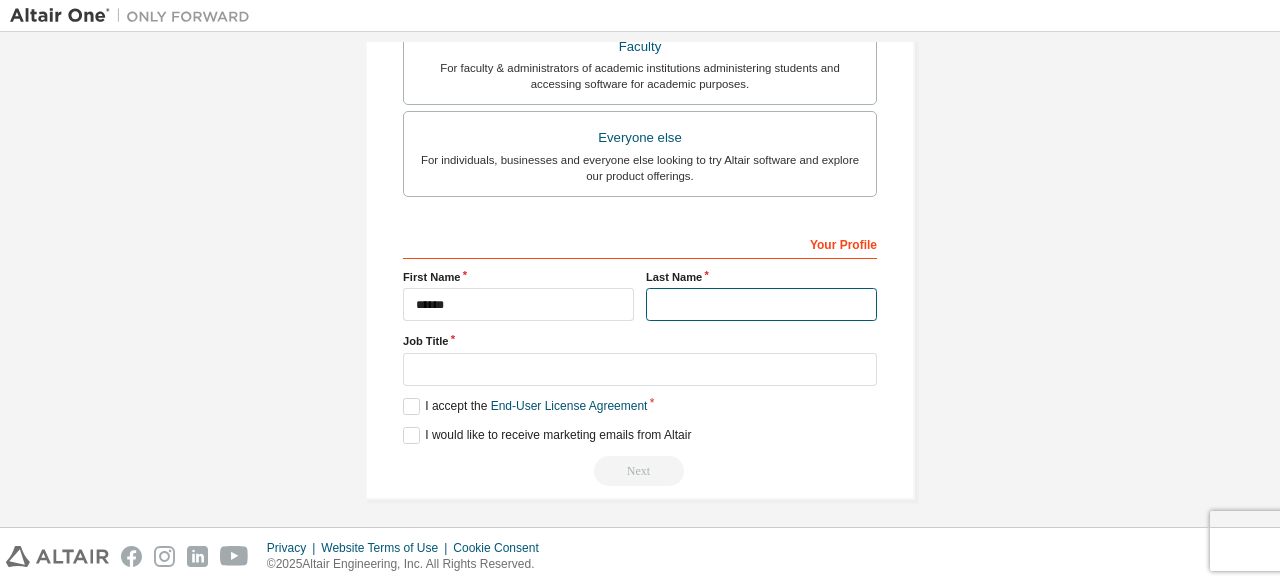 click at bounding box center (761, 304) 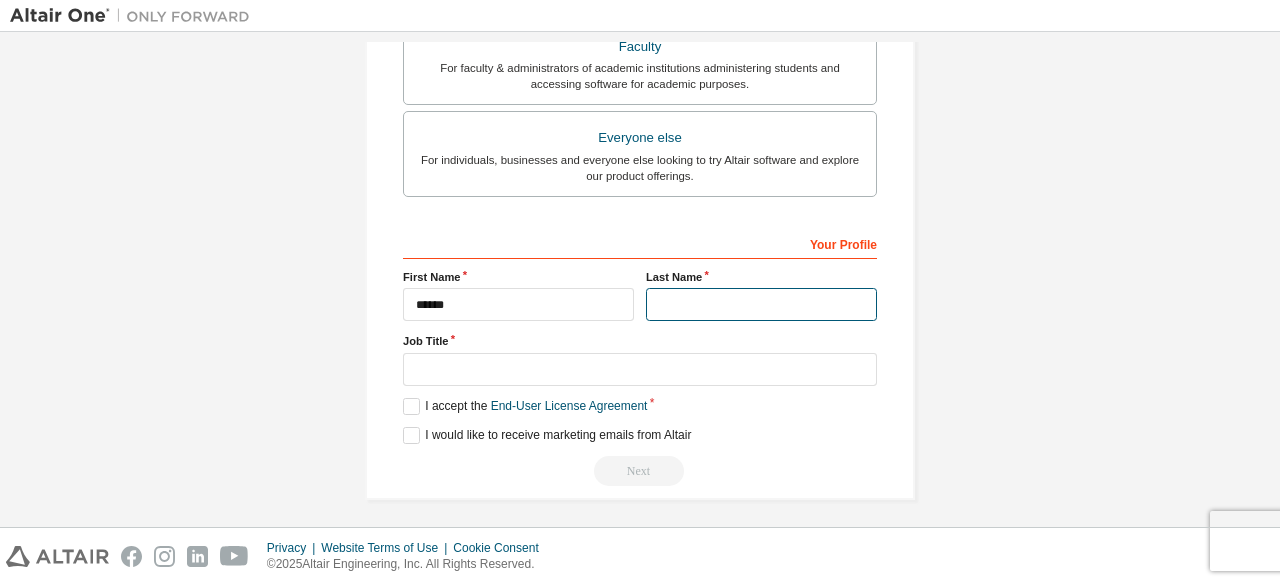 type on "**********" 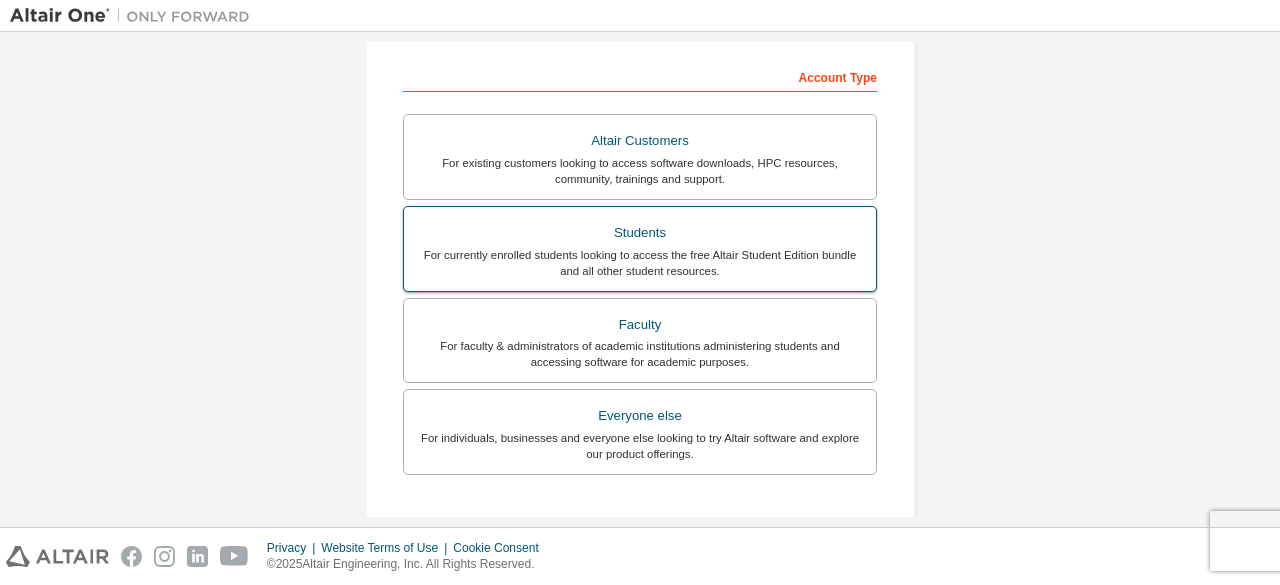scroll, scrollTop: 373, scrollLeft: 0, axis: vertical 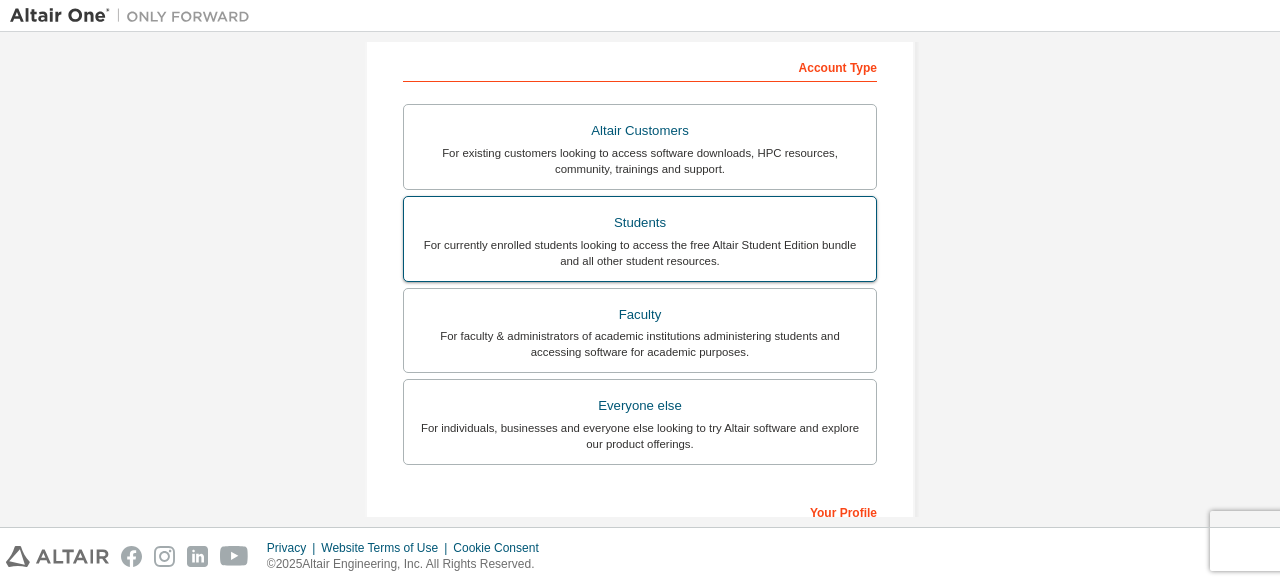 click on "For currently enrolled students looking to access the free Altair Student Edition bundle and all other student resources." at bounding box center [640, 253] 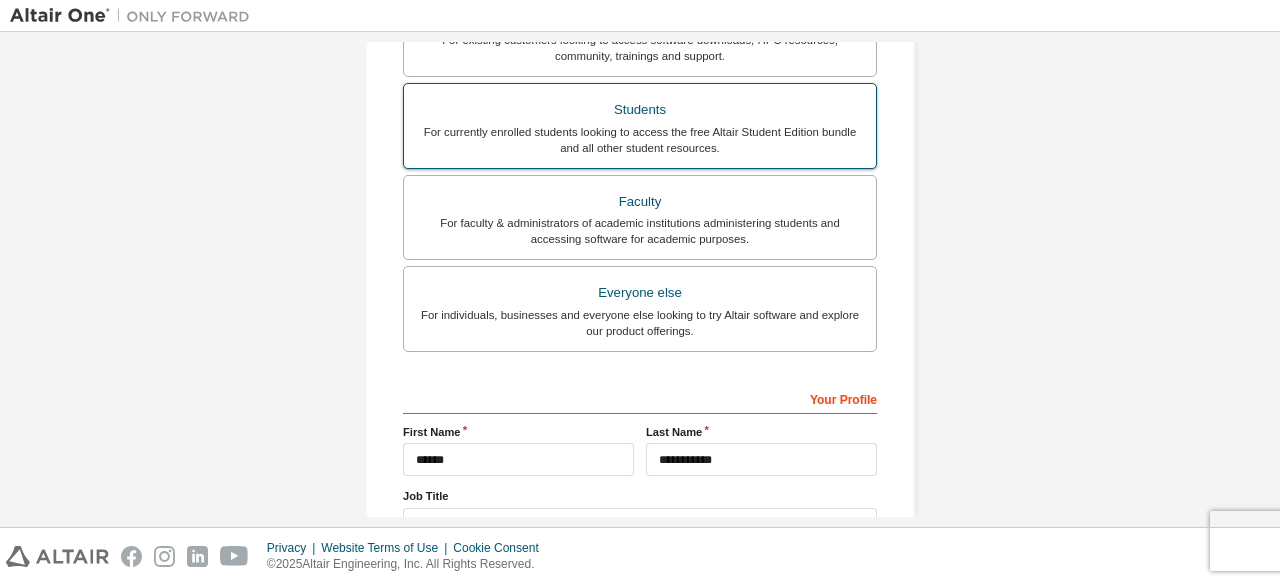 scroll, scrollTop: 484, scrollLeft: 0, axis: vertical 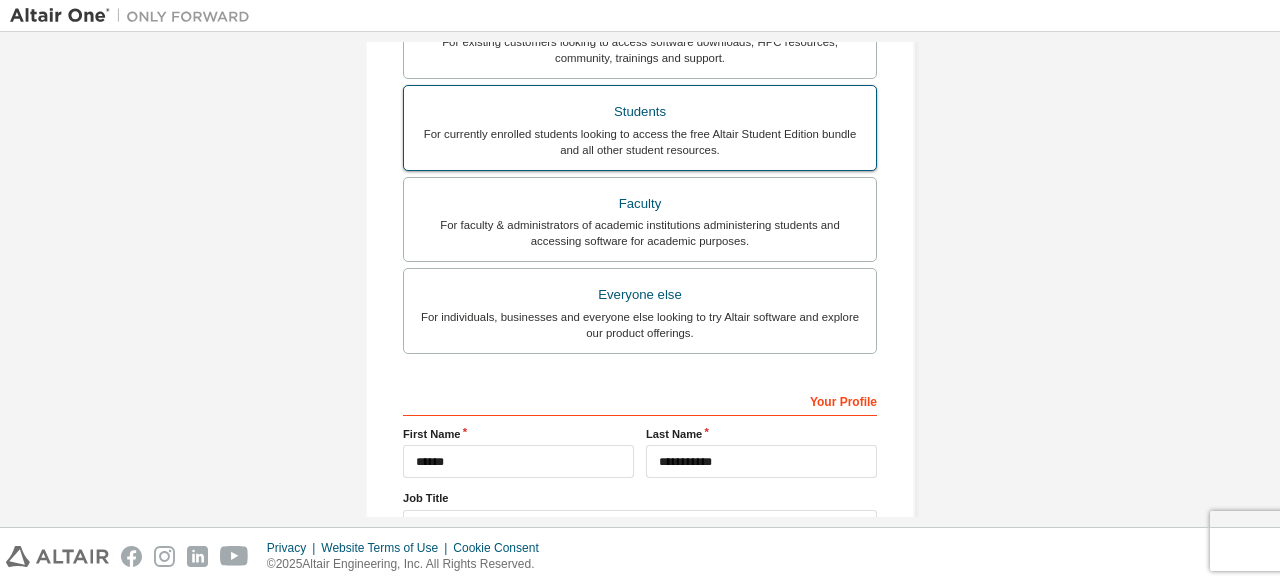click on "For currently enrolled students looking to access the free Altair Student Edition bundle and all other student resources." at bounding box center (640, 142) 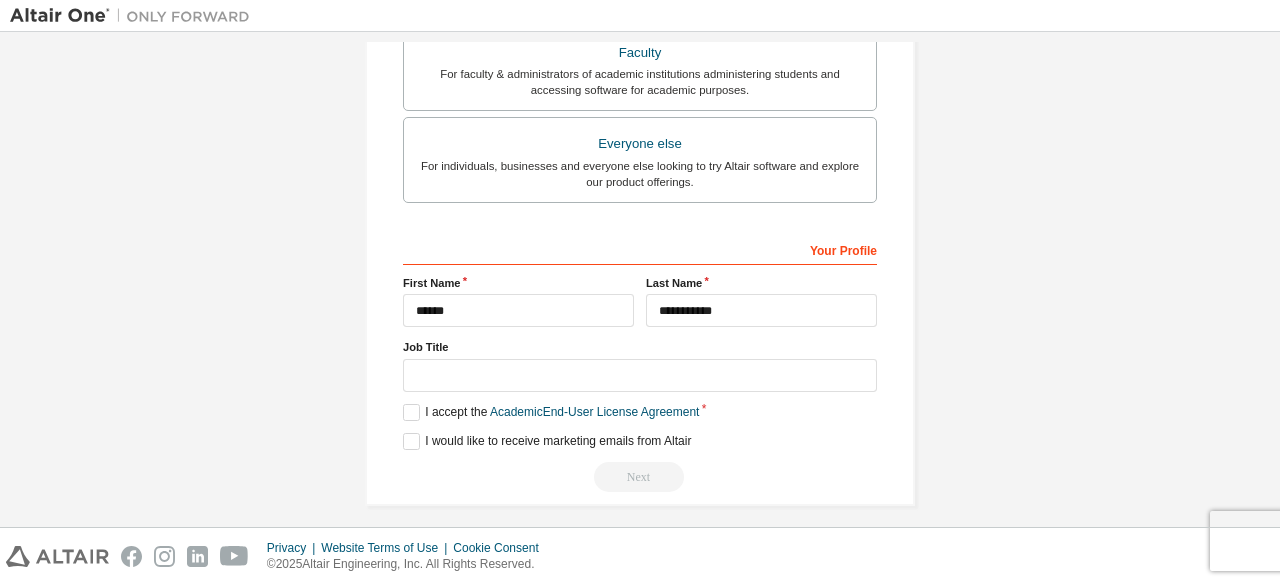 scroll, scrollTop: 636, scrollLeft: 0, axis: vertical 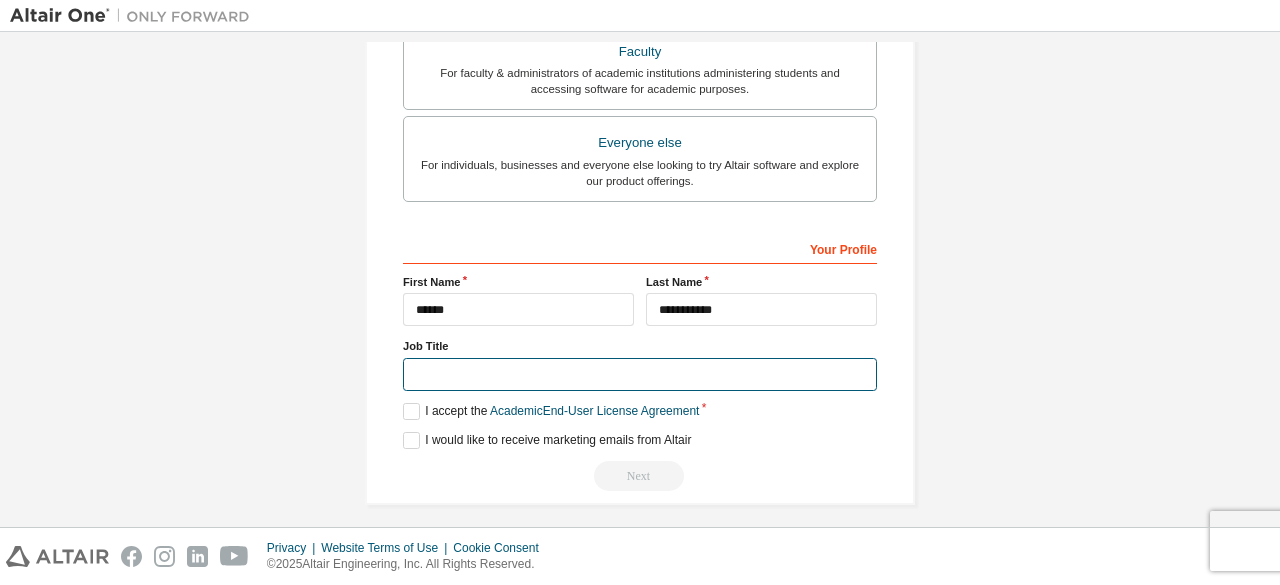 click at bounding box center (640, 374) 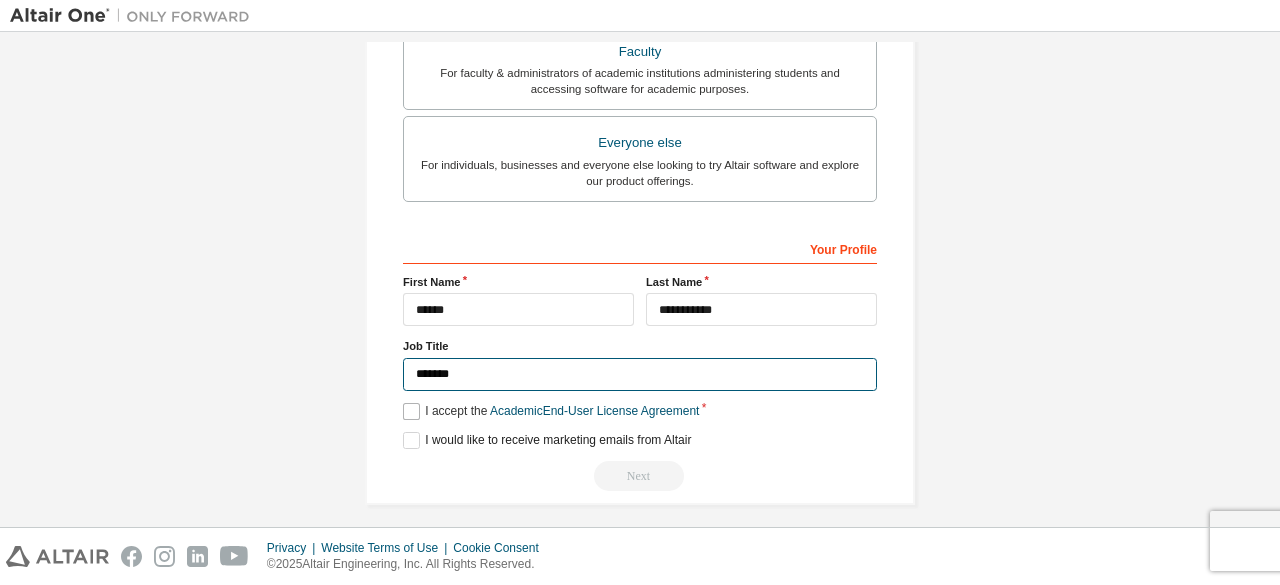 type on "*******" 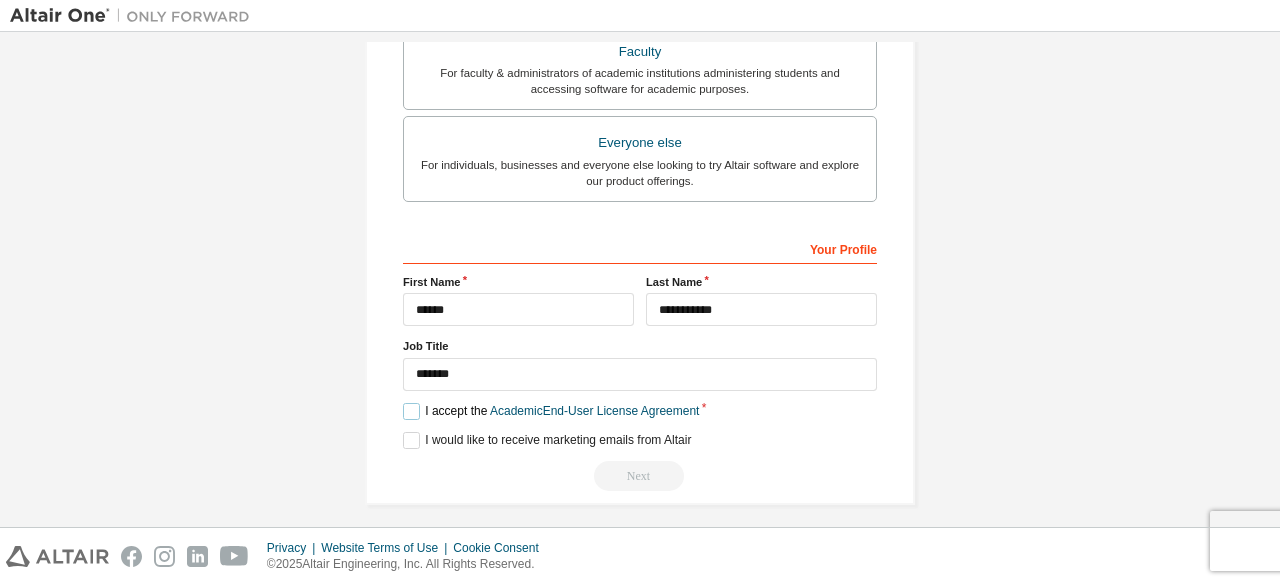 click on "I accept the   Academic   End-User License Agreement" at bounding box center [551, 411] 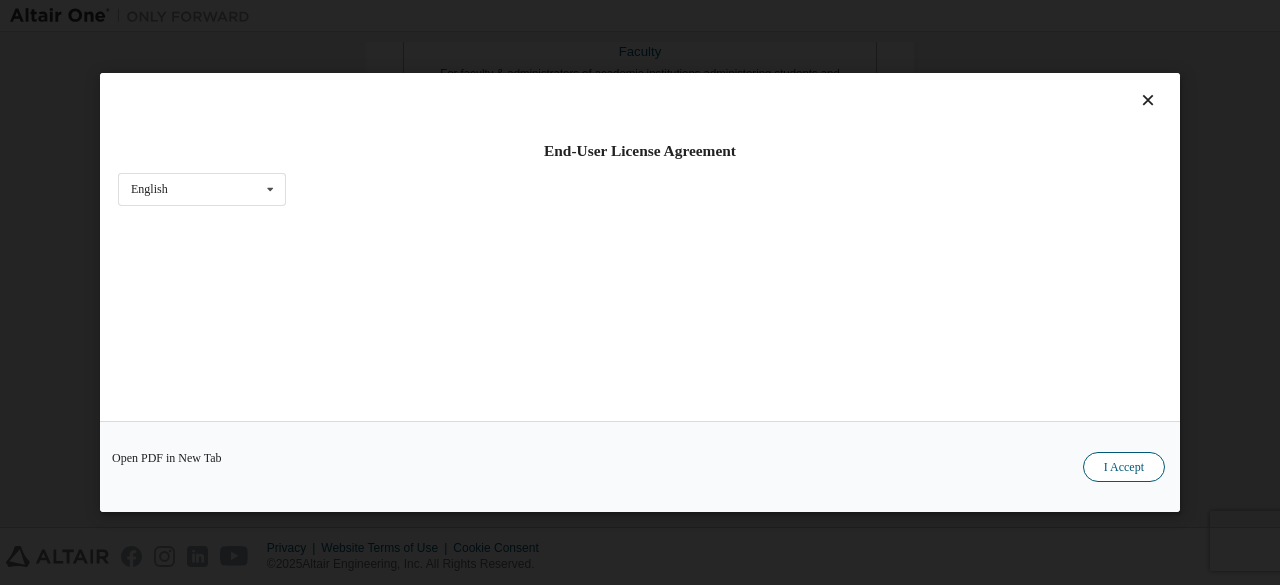 click on "I Accept" at bounding box center (1124, 467) 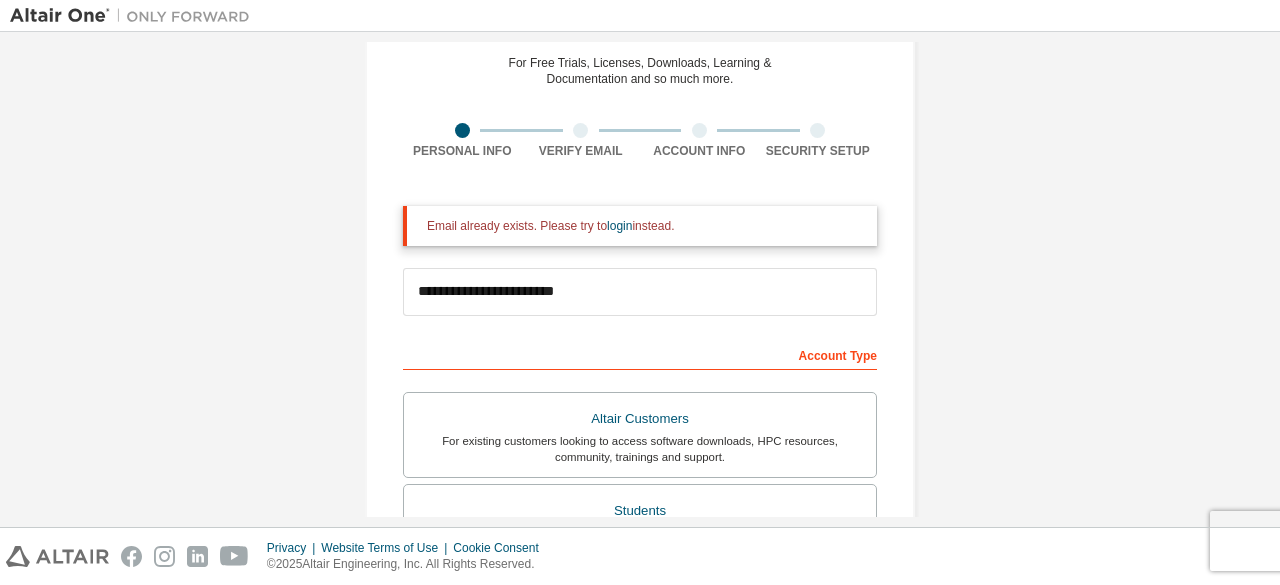 scroll, scrollTop: 0, scrollLeft: 0, axis: both 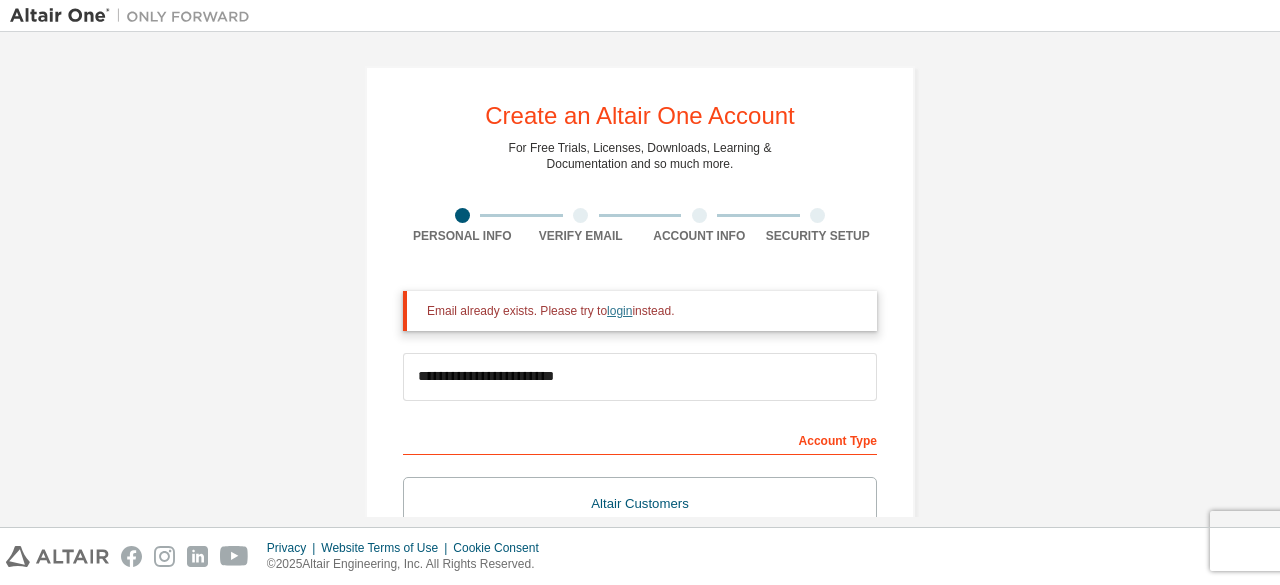 click on "login" at bounding box center [619, 311] 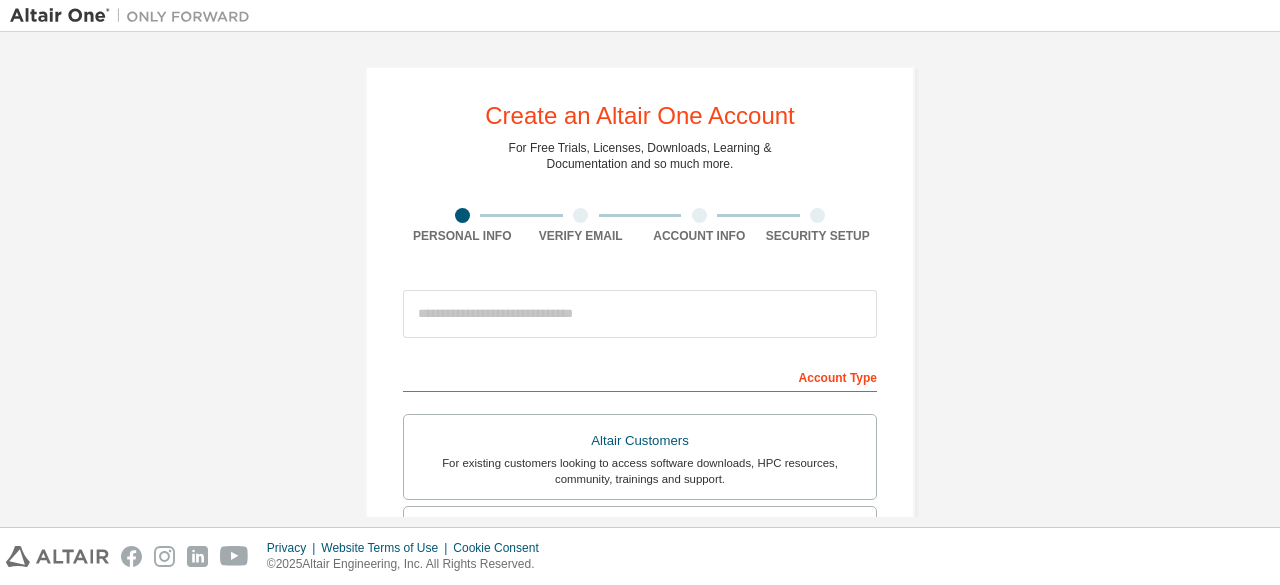 scroll, scrollTop: 0, scrollLeft: 0, axis: both 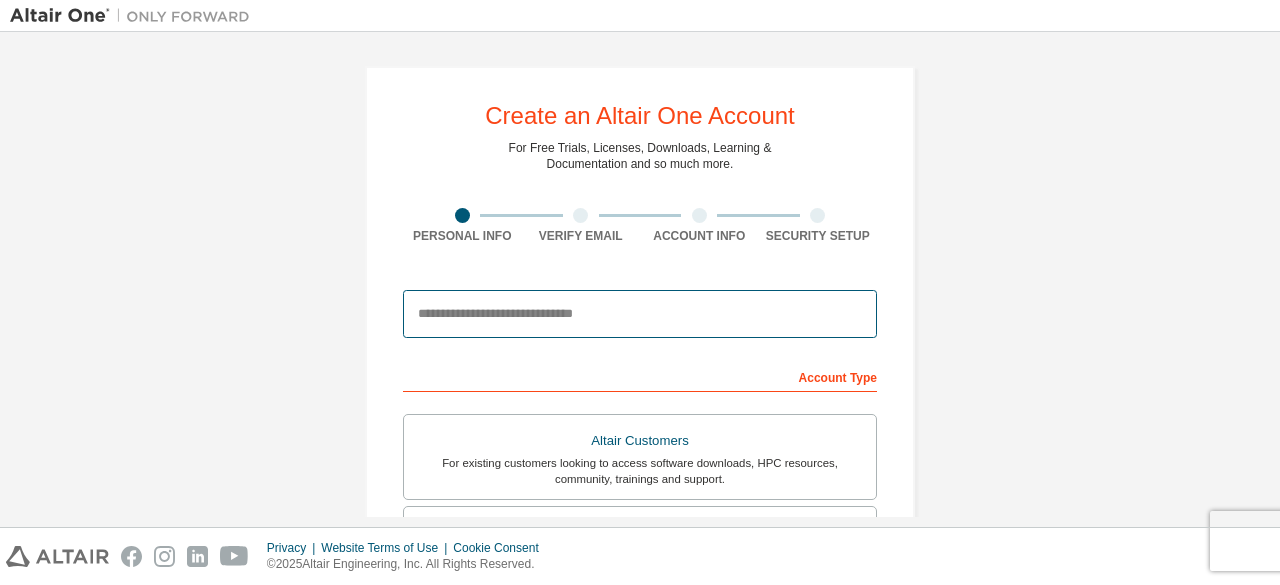 click at bounding box center [640, 314] 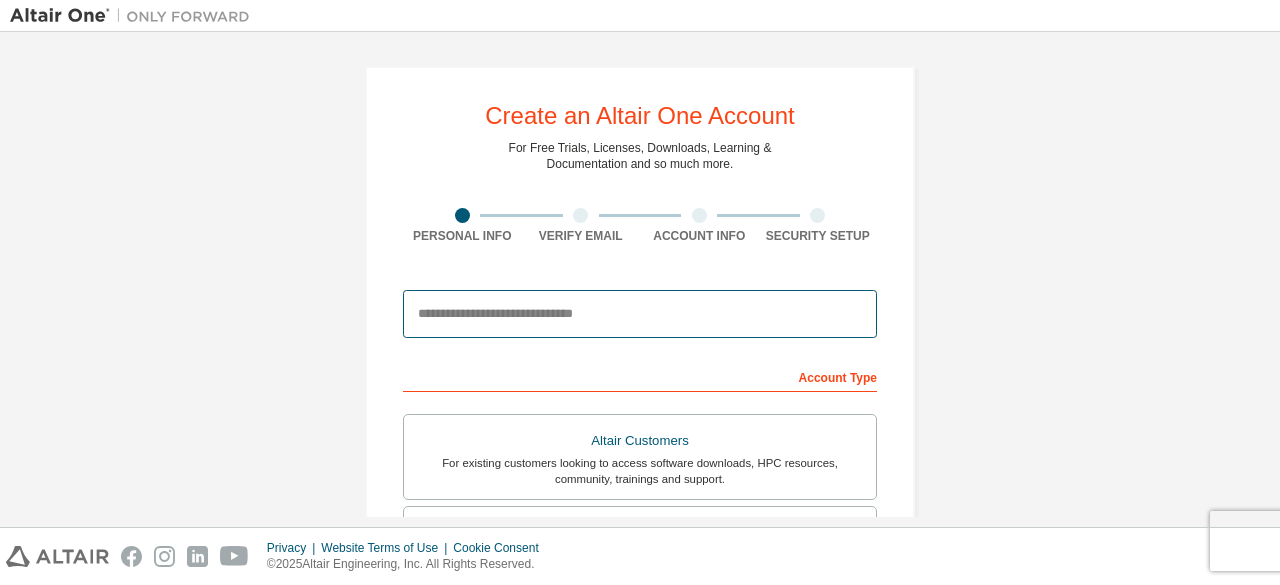 type on "**********" 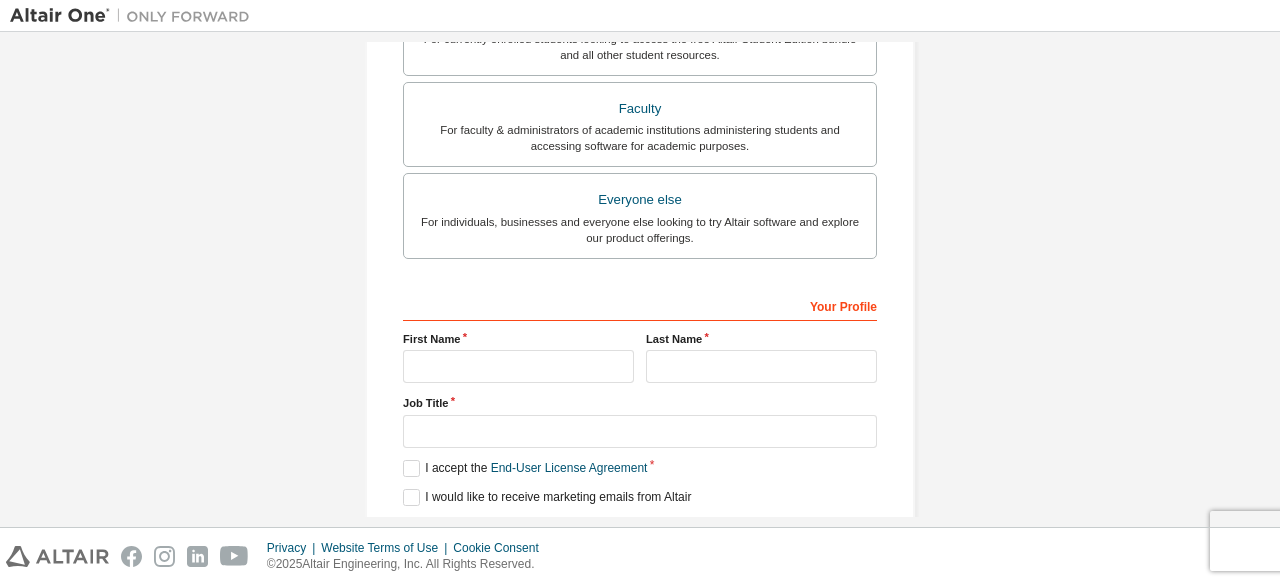 scroll, scrollTop: 642, scrollLeft: 0, axis: vertical 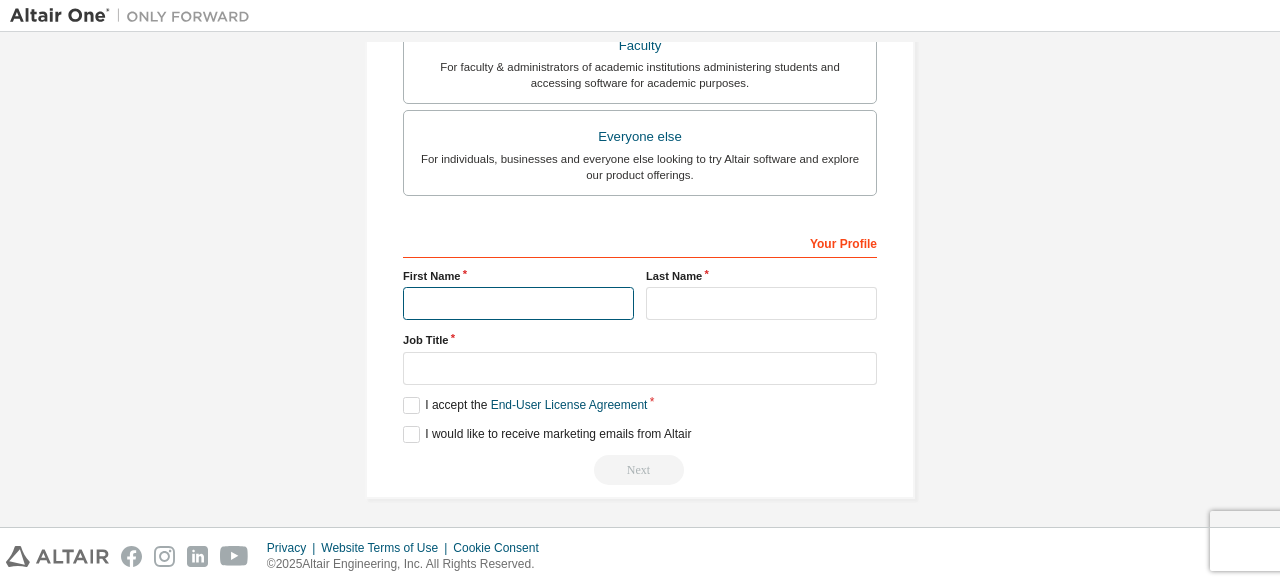 click at bounding box center (518, 303) 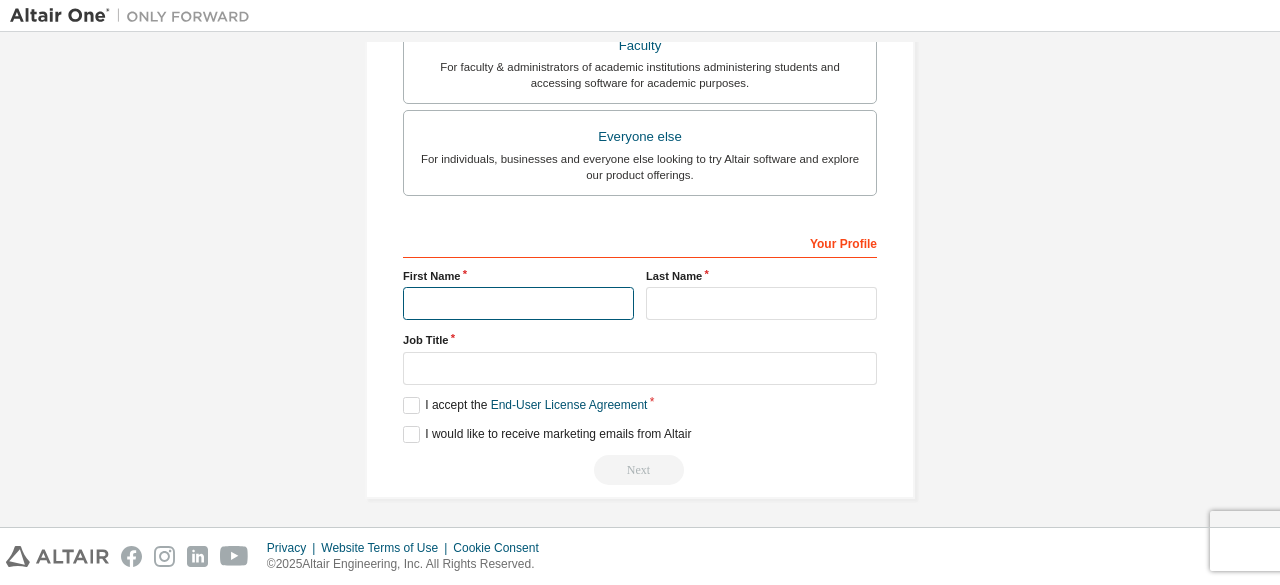 type on "******" 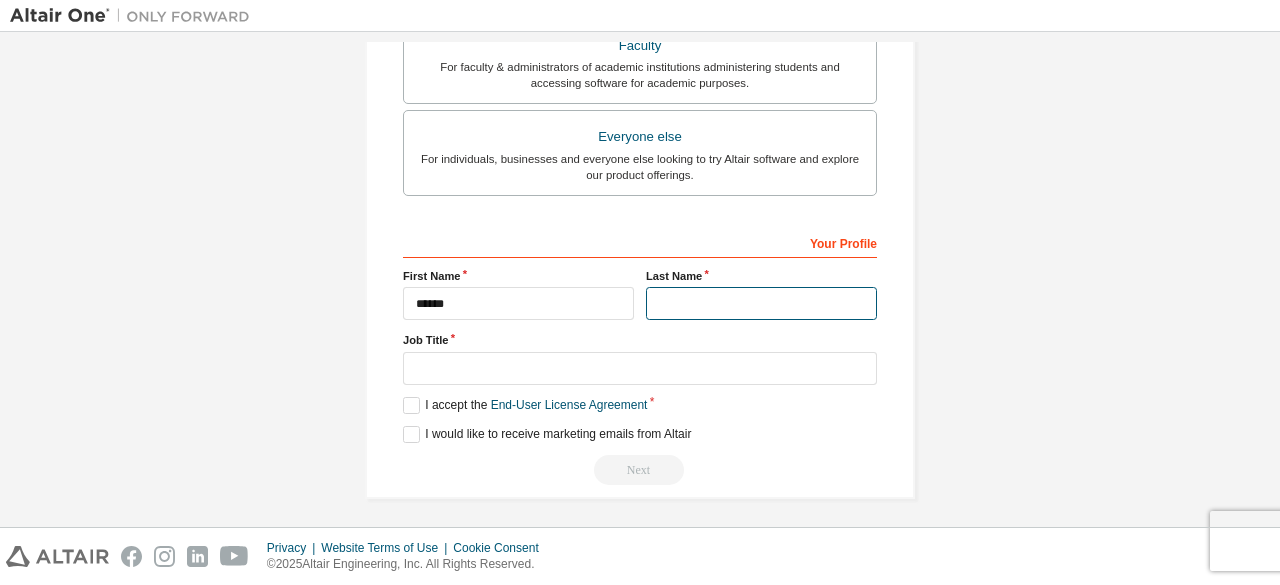 click at bounding box center (761, 303) 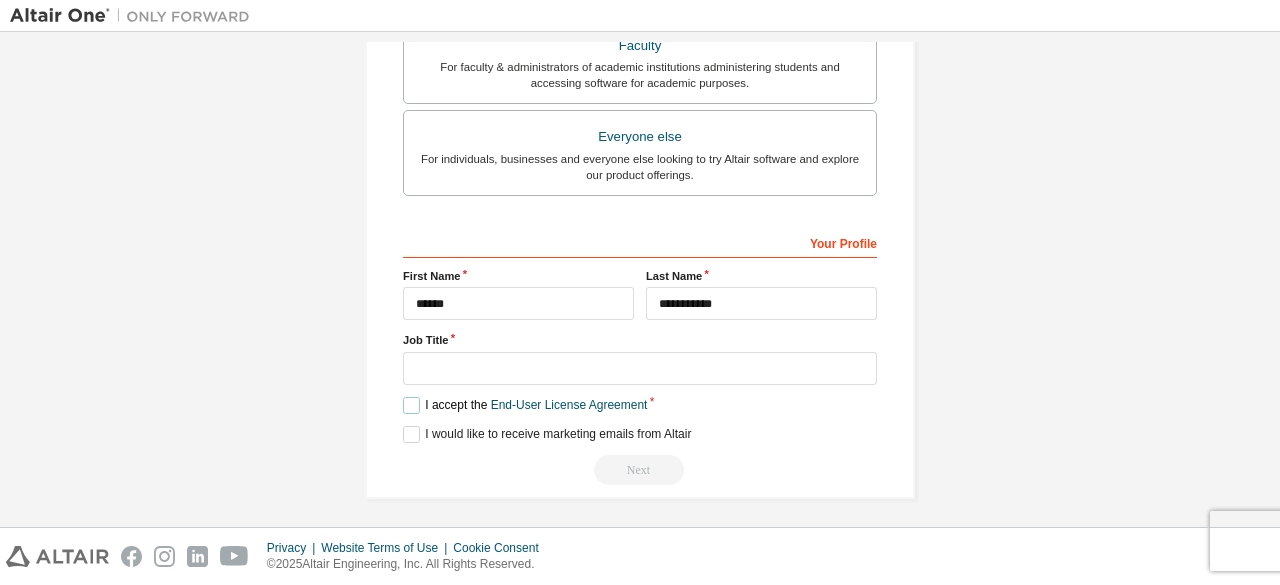 click on "I accept the    End-User License Agreement" at bounding box center [525, 405] 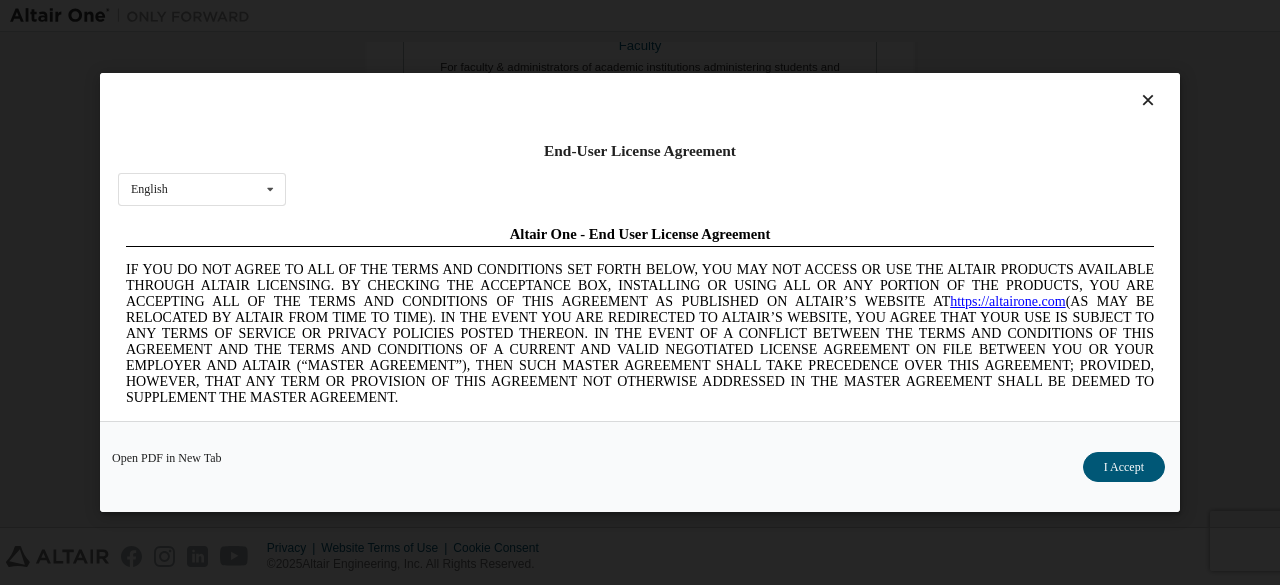 scroll, scrollTop: 0, scrollLeft: 0, axis: both 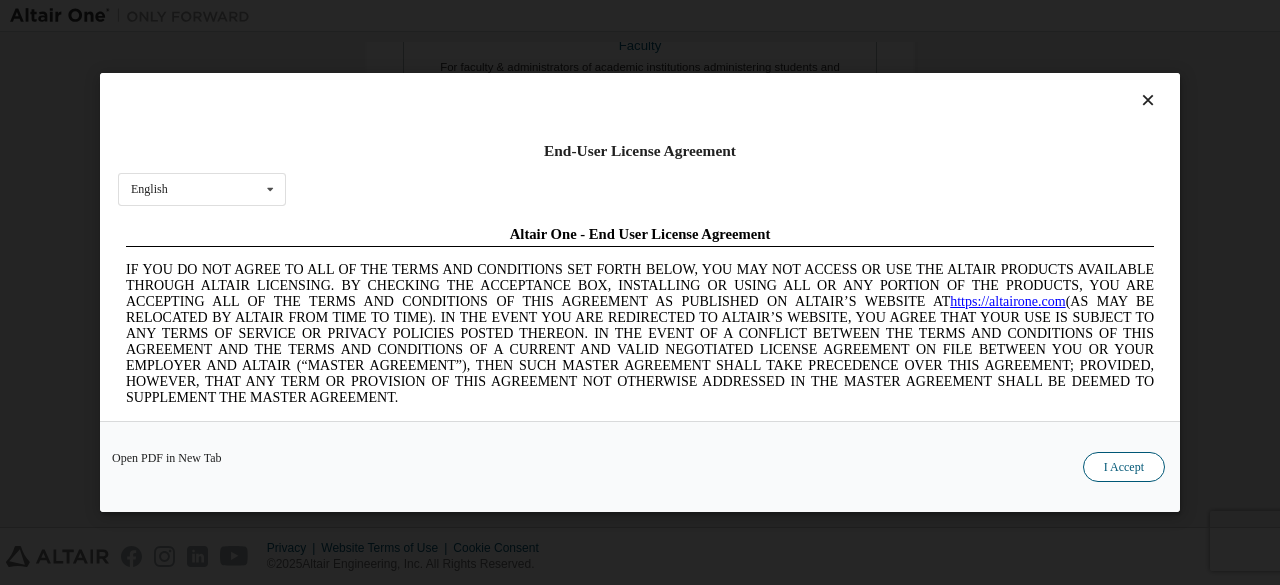 click on "I Accept" at bounding box center (1124, 467) 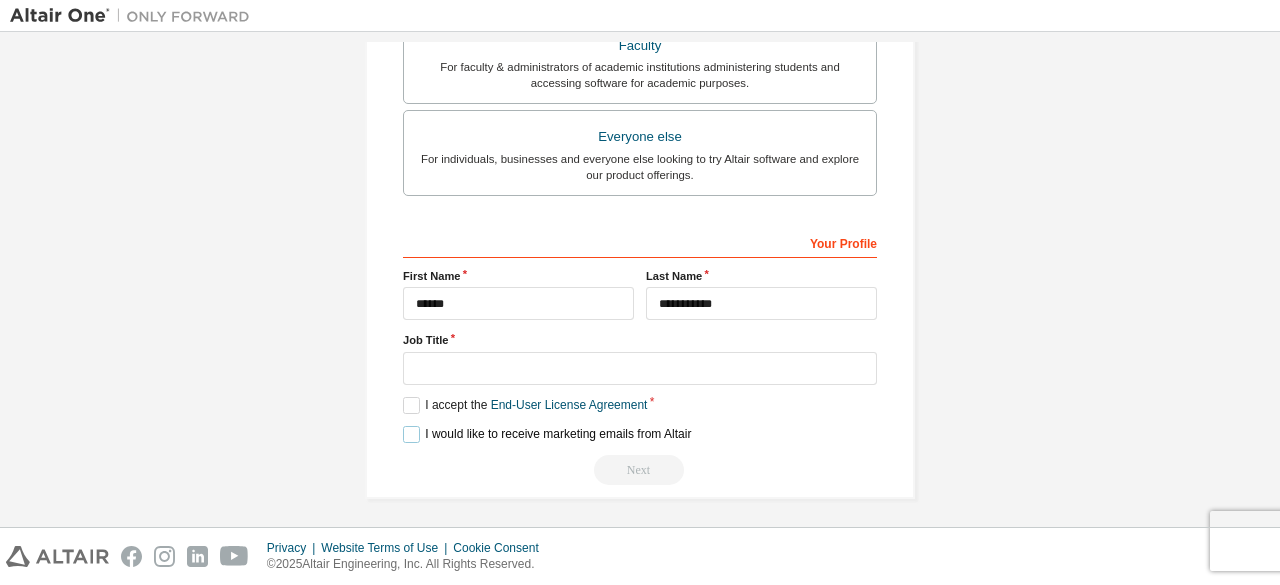 click on "I would like to receive marketing emails from Altair" at bounding box center (547, 434) 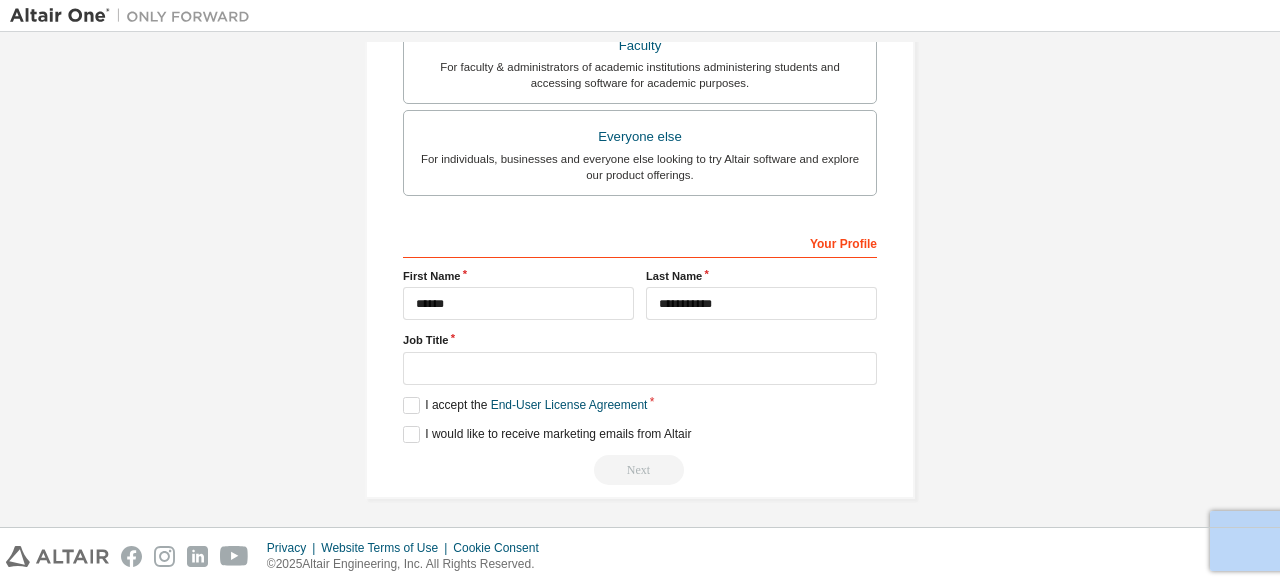drag, startPoint x: 648, startPoint y: 455, endPoint x: 545, endPoint y: 359, distance: 140.80128 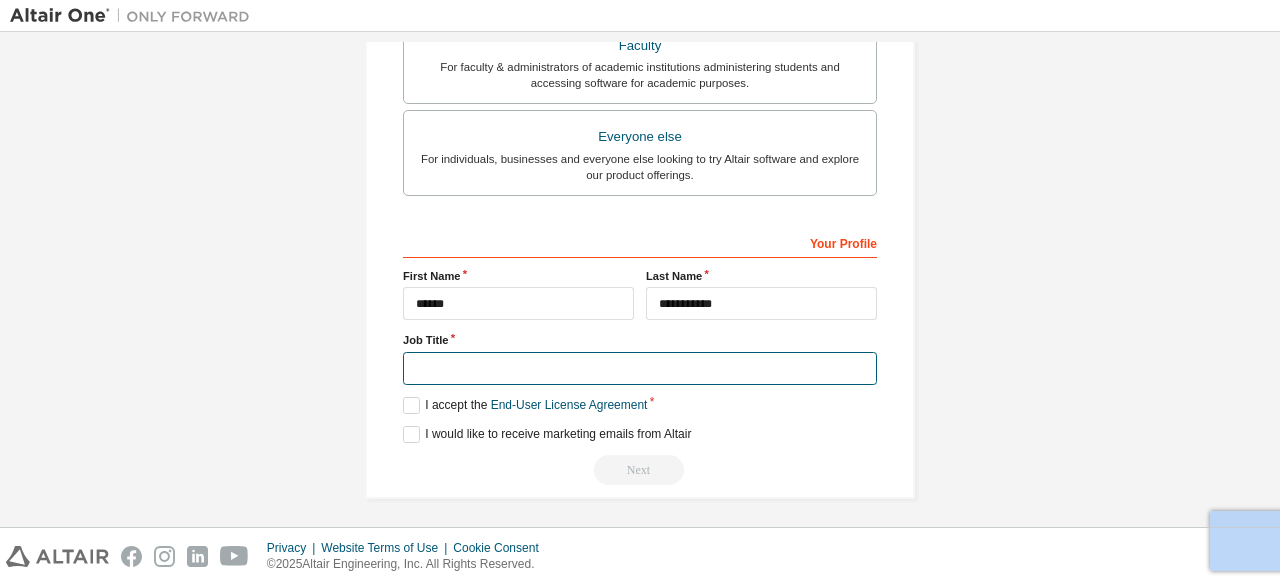 click at bounding box center [640, 368] 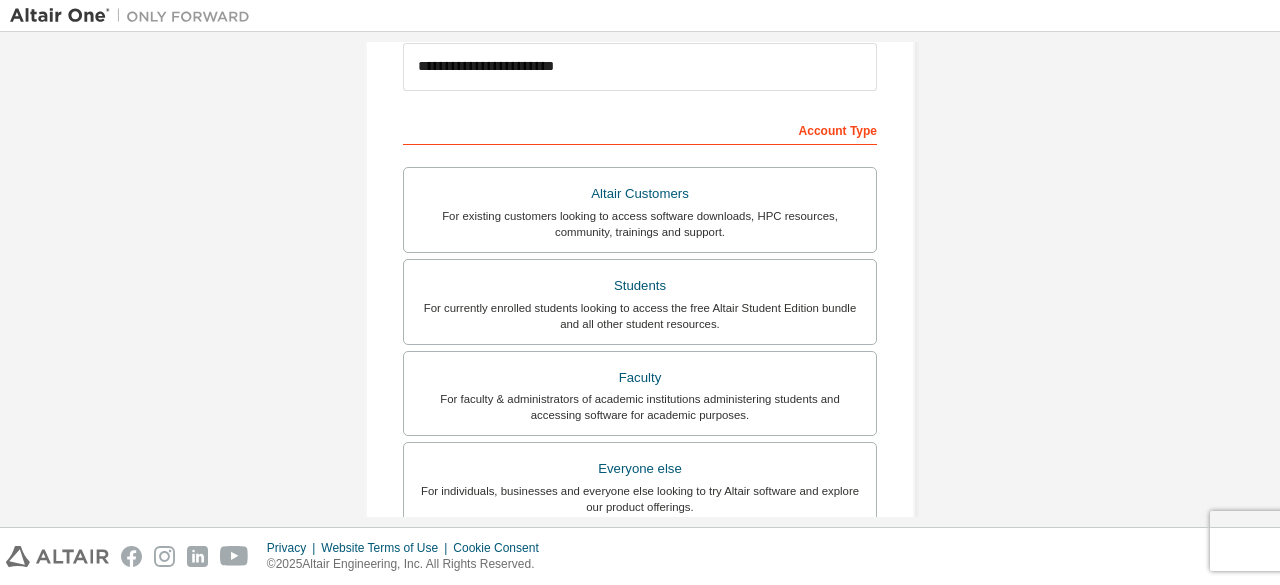 scroll, scrollTop: 309, scrollLeft: 0, axis: vertical 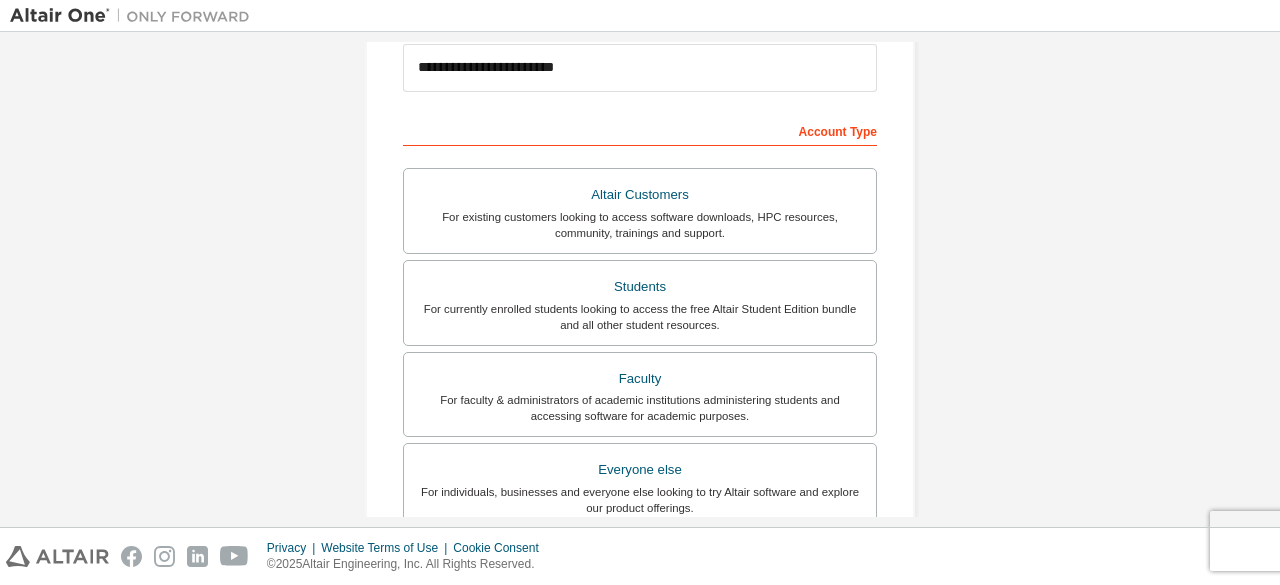 type on "*******" 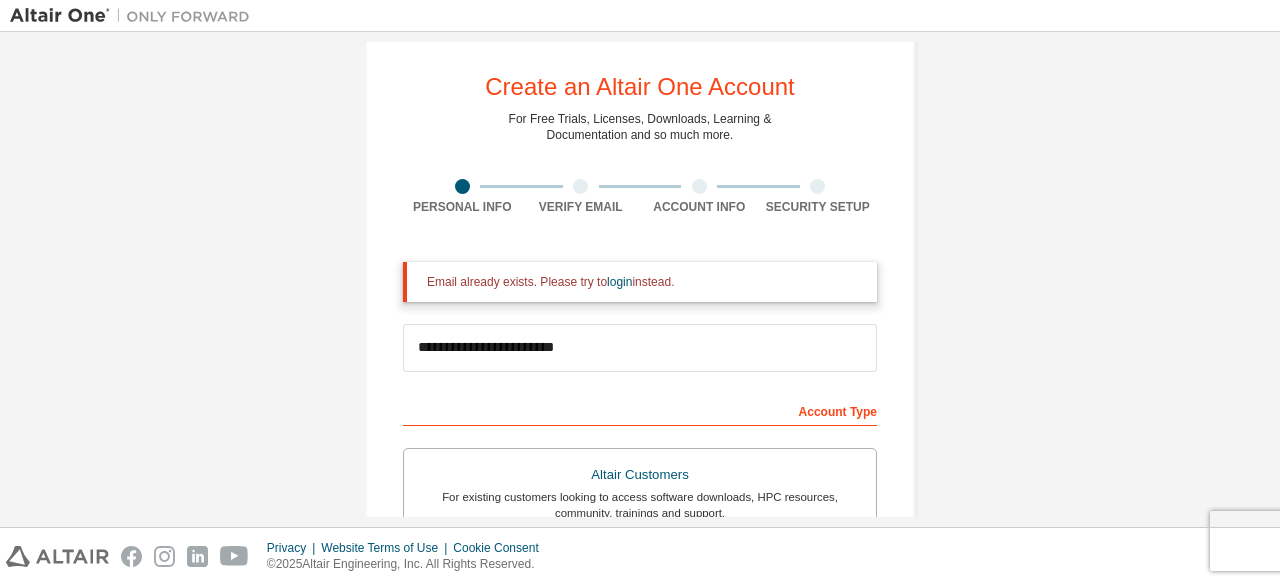 scroll, scrollTop: 28, scrollLeft: 0, axis: vertical 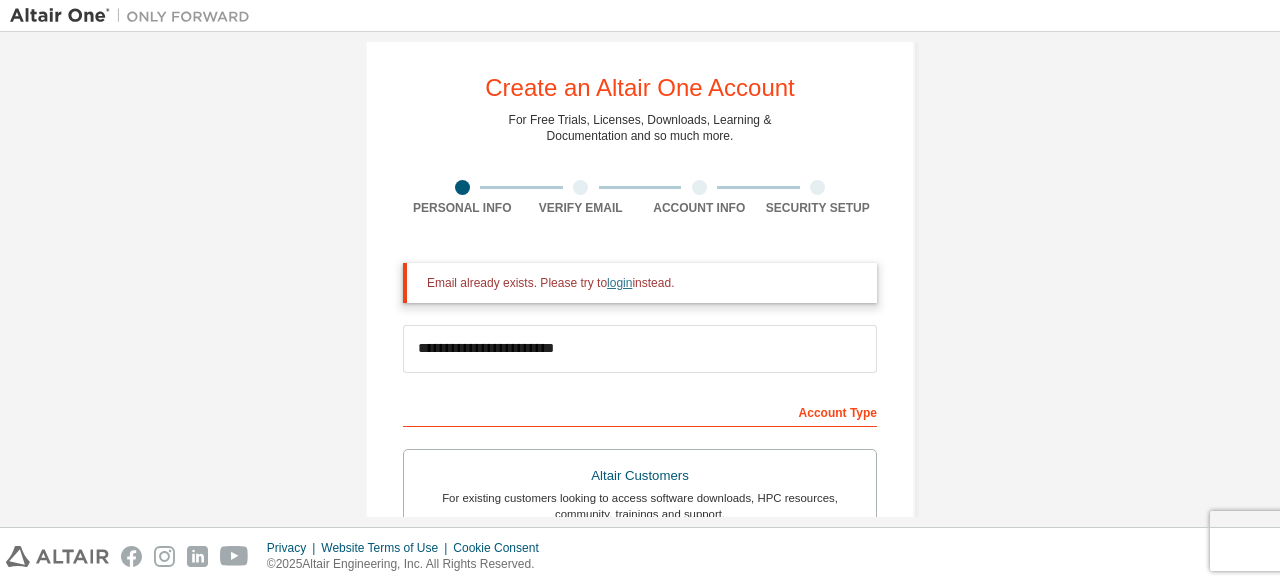click on "login" at bounding box center [619, 283] 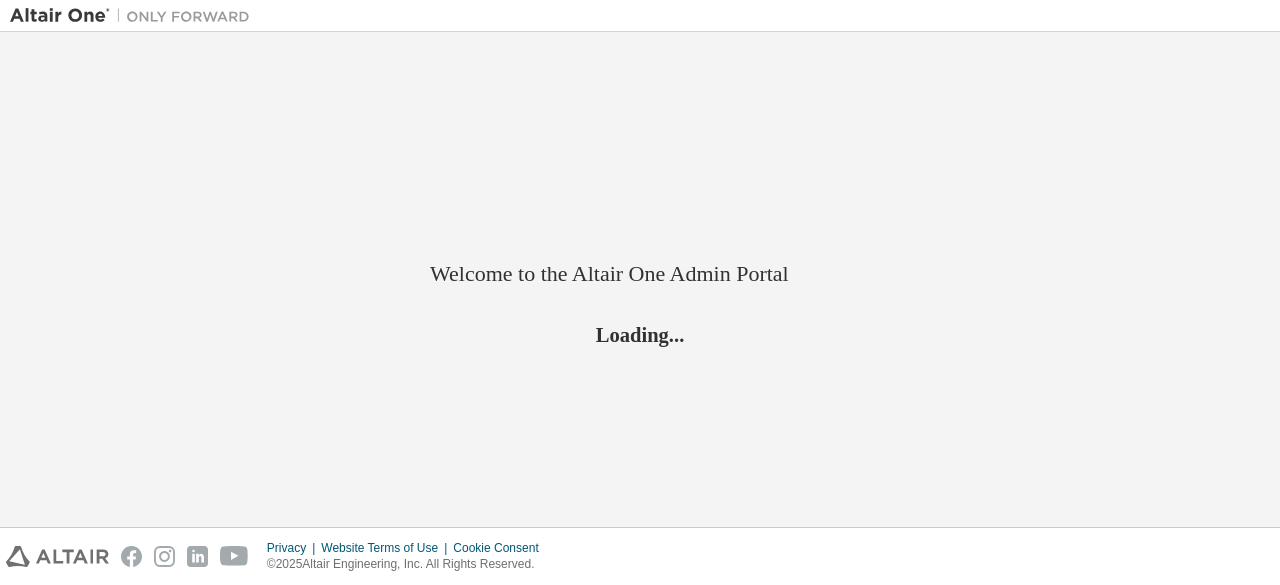 scroll, scrollTop: 0, scrollLeft: 0, axis: both 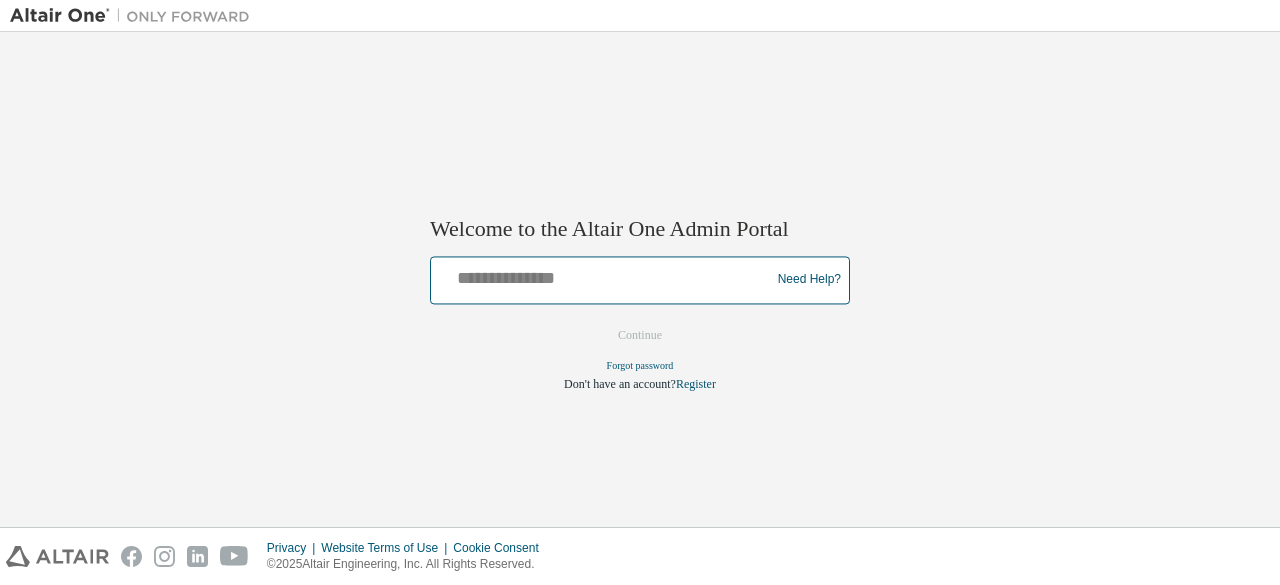 click at bounding box center (603, 275) 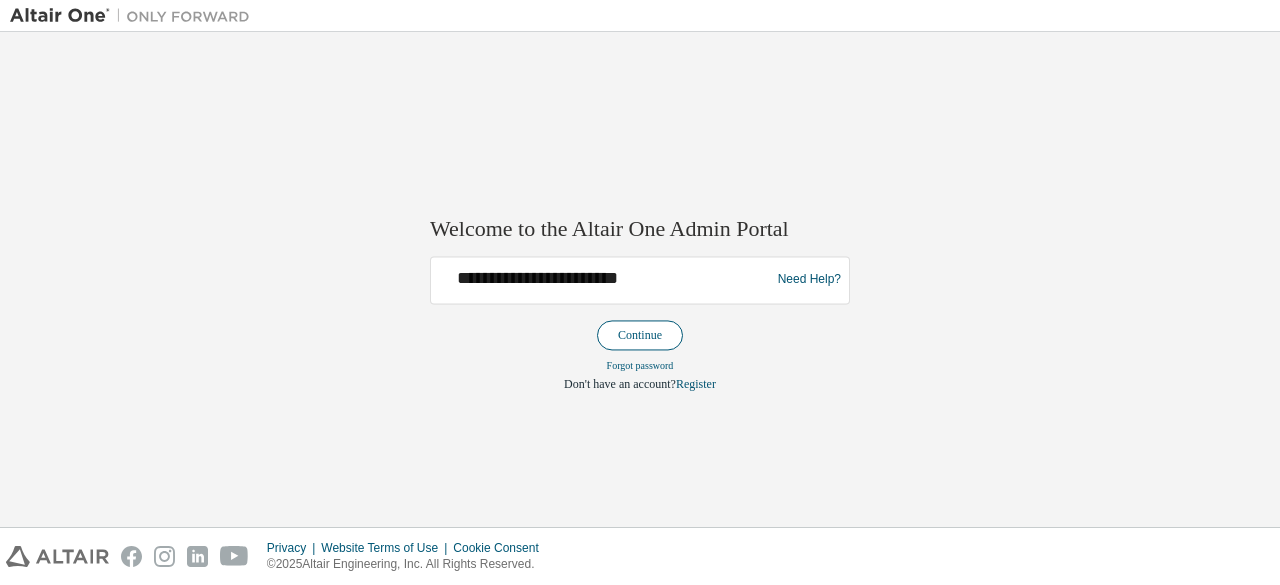 click on "Continue" at bounding box center (640, 335) 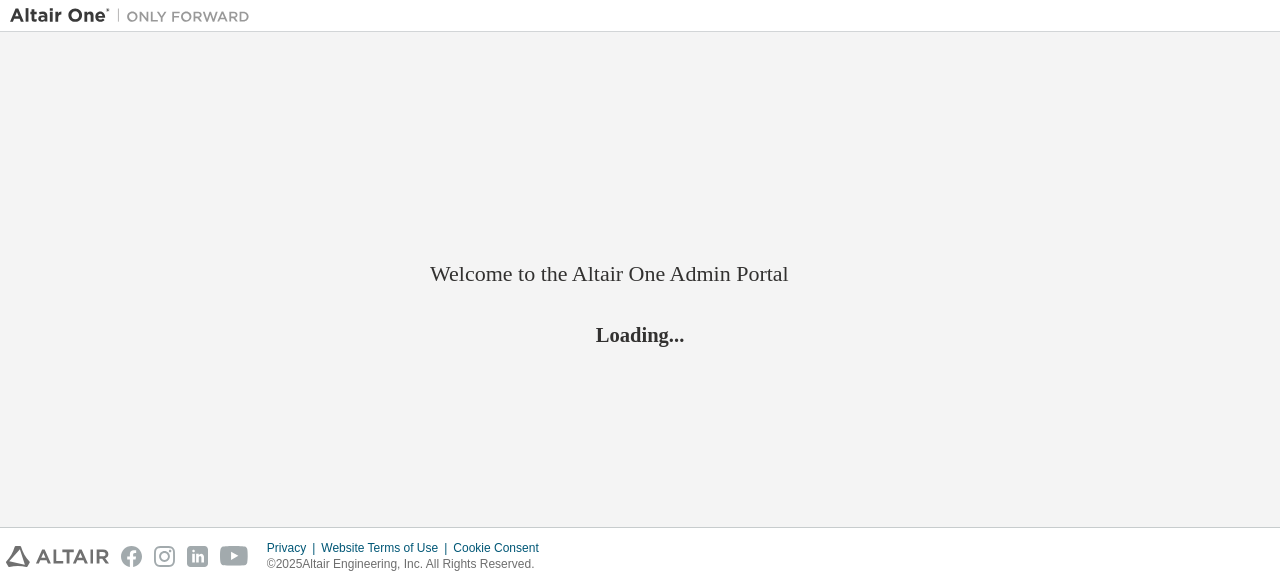 scroll, scrollTop: 0, scrollLeft: 0, axis: both 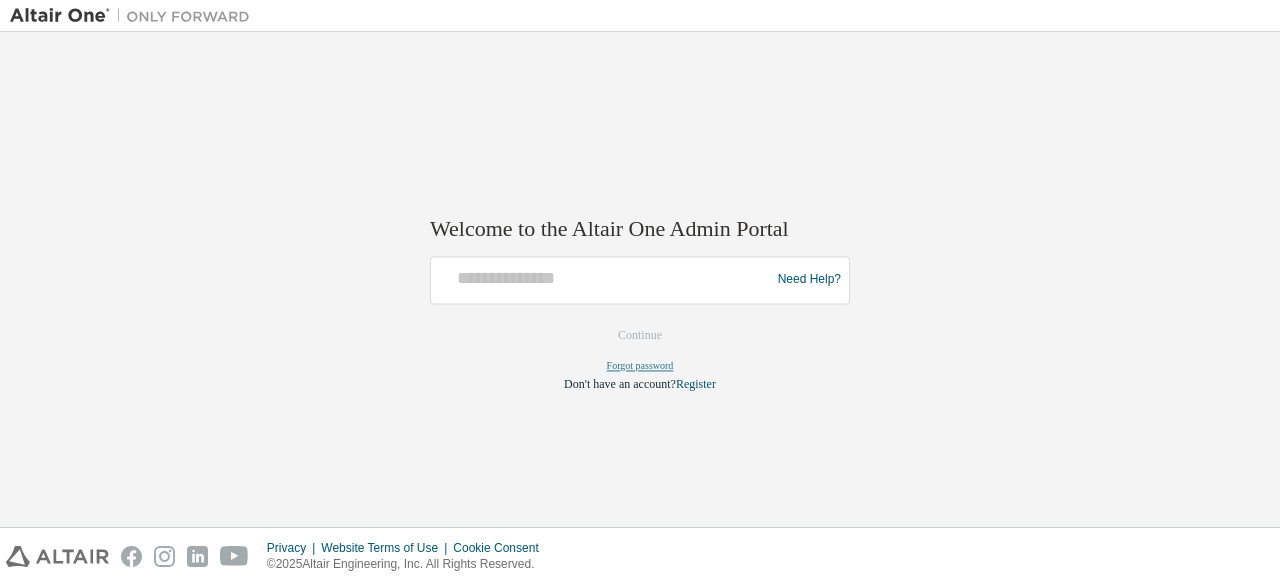 click on "Forgot password" at bounding box center (640, 365) 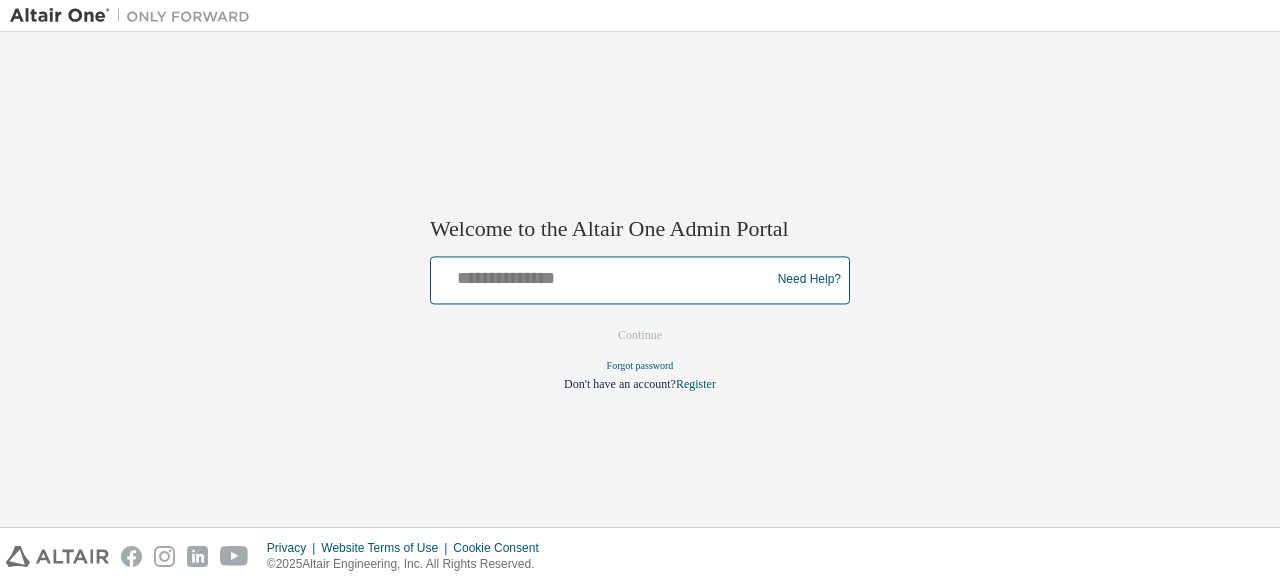 click at bounding box center [603, 275] 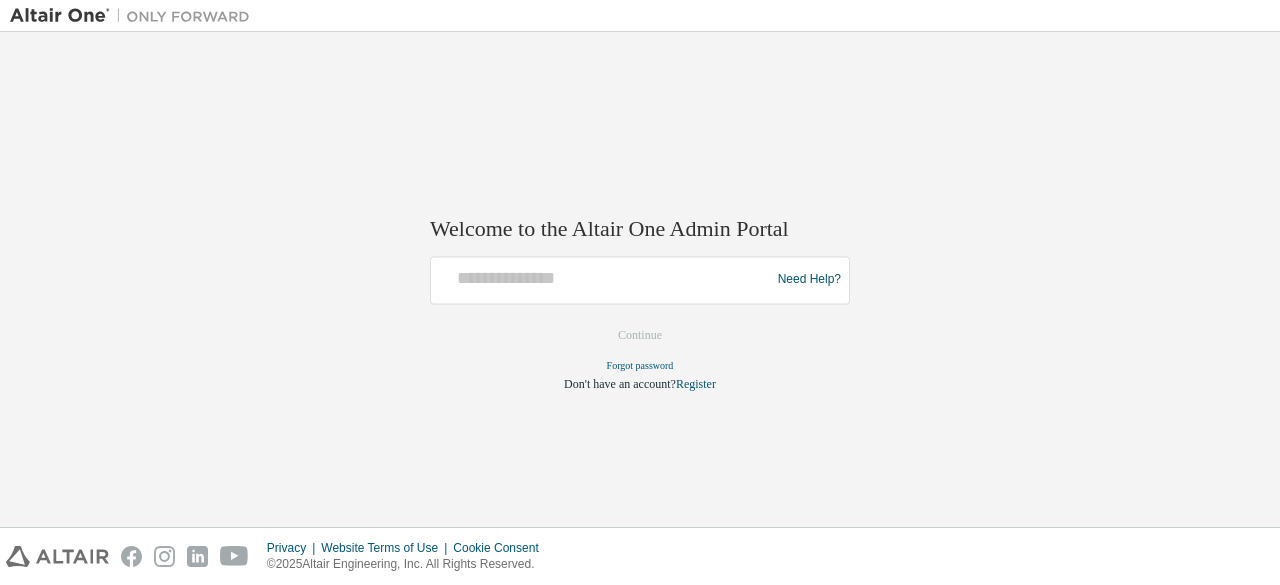 drag, startPoint x: 773, startPoint y: 407, endPoint x: 736, endPoint y: 473, distance: 75.66373 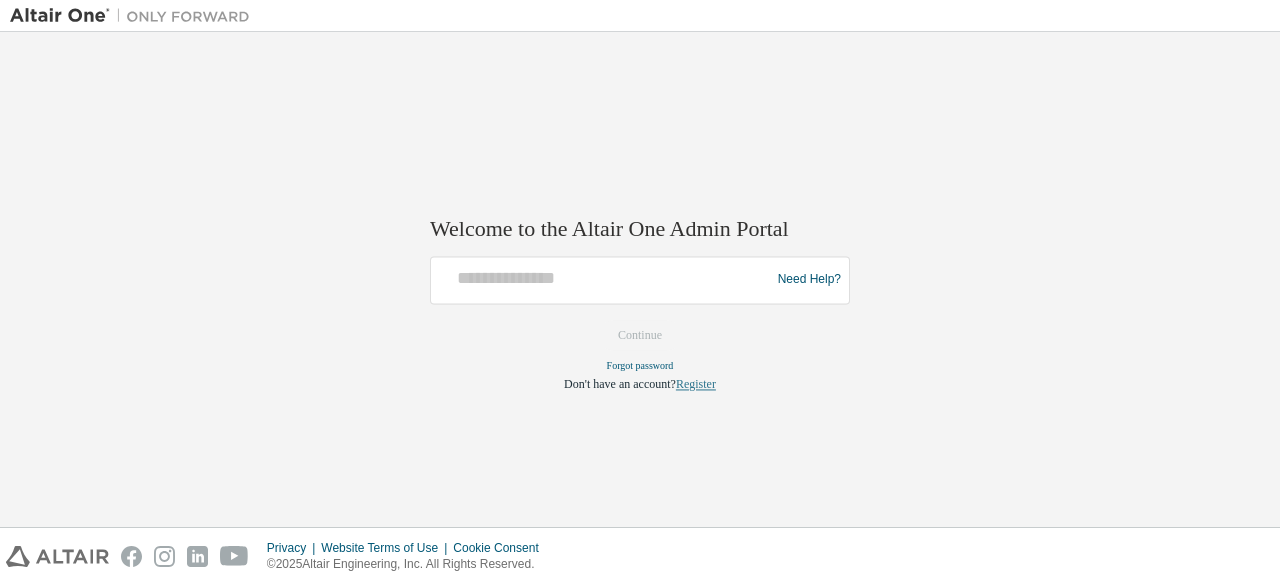 click on "Register" at bounding box center [696, 384] 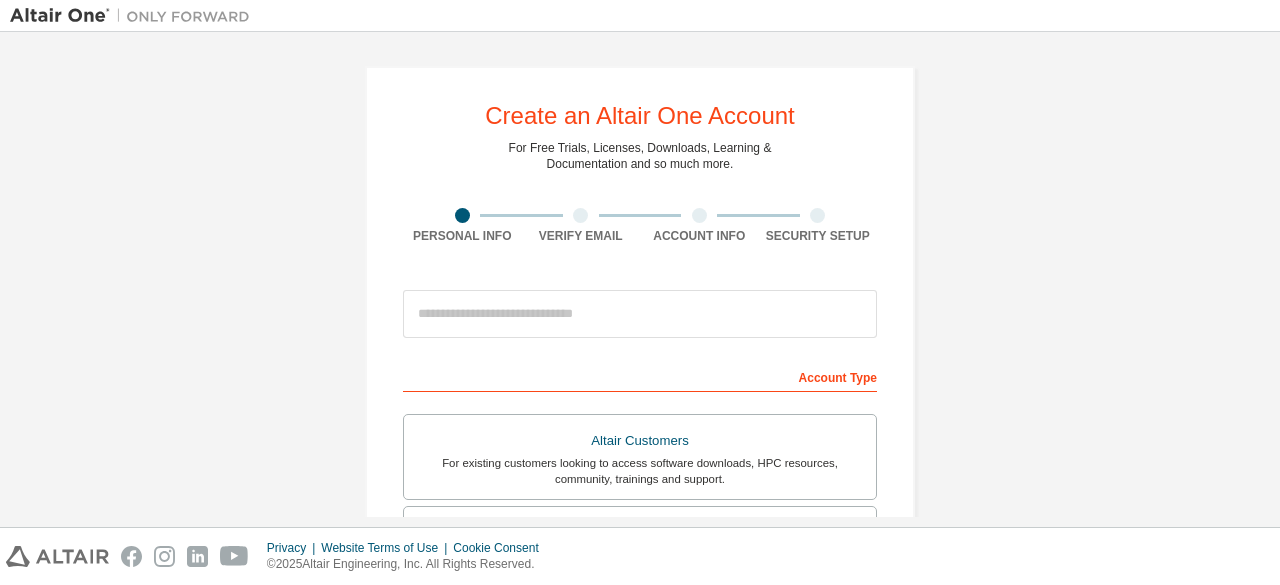 scroll, scrollTop: 0, scrollLeft: 0, axis: both 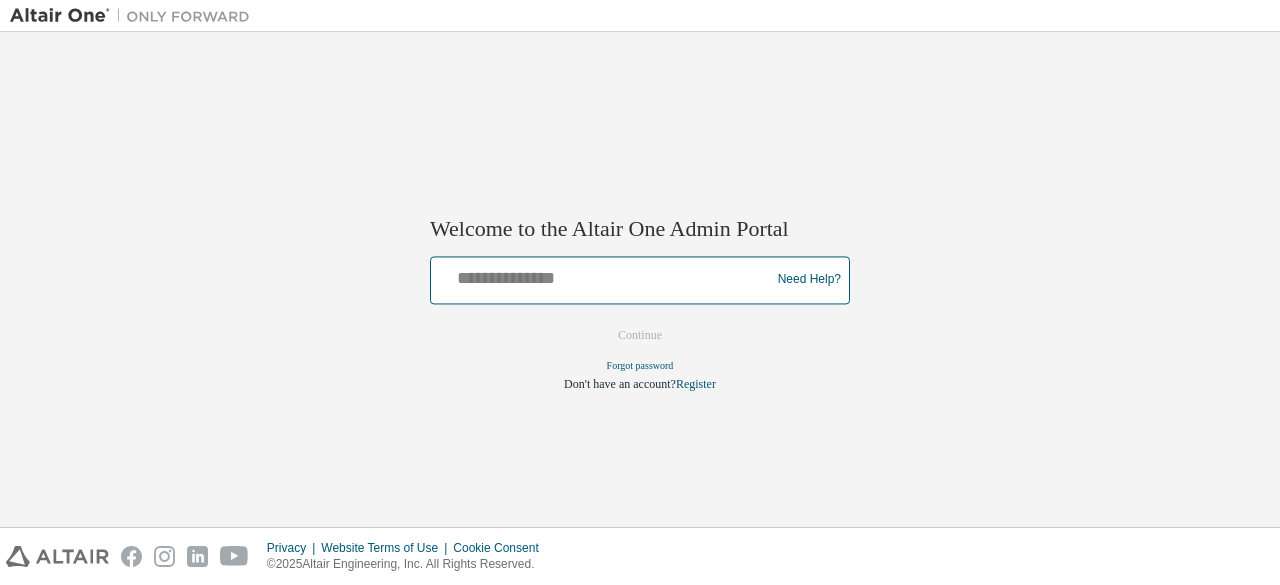 click at bounding box center (603, 275) 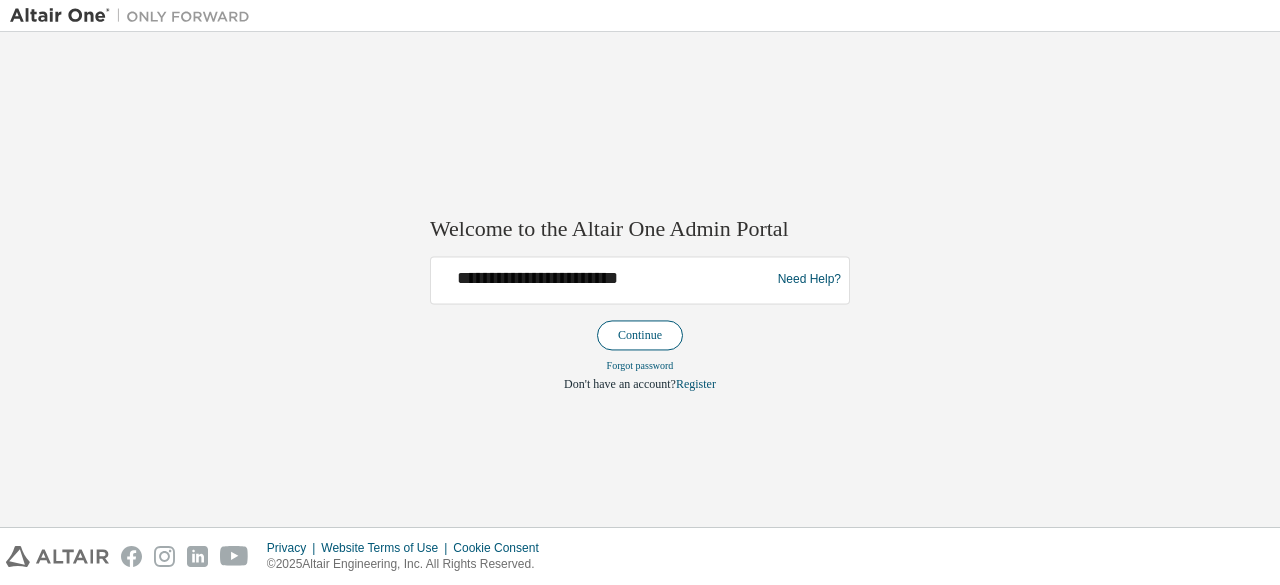 click on "Continue" at bounding box center [640, 335] 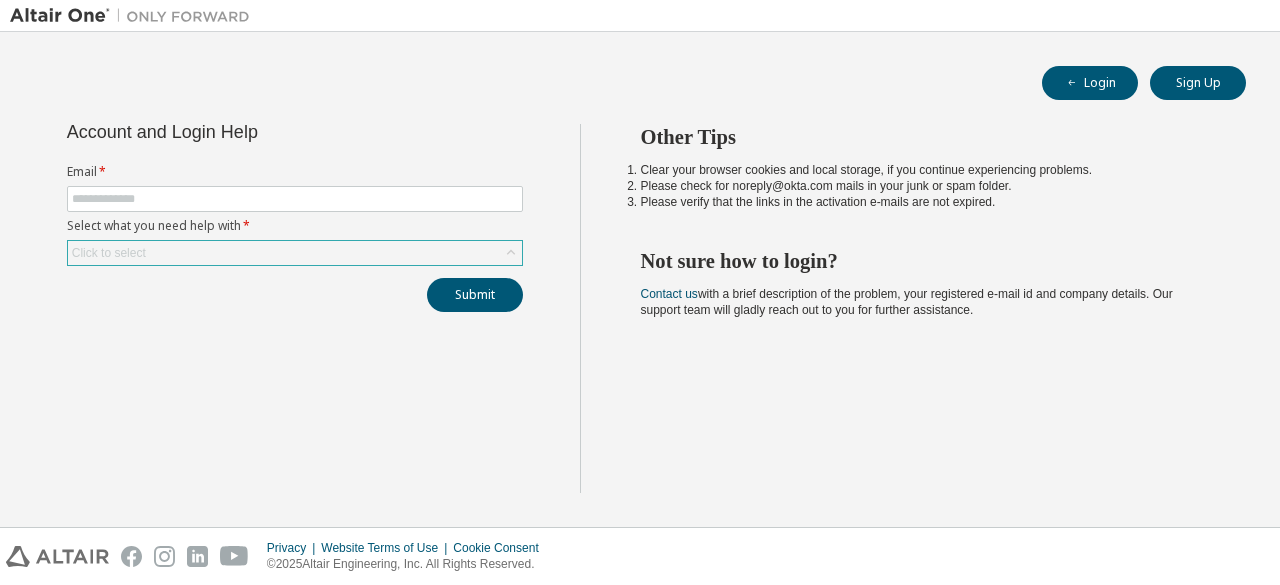scroll, scrollTop: 0, scrollLeft: 0, axis: both 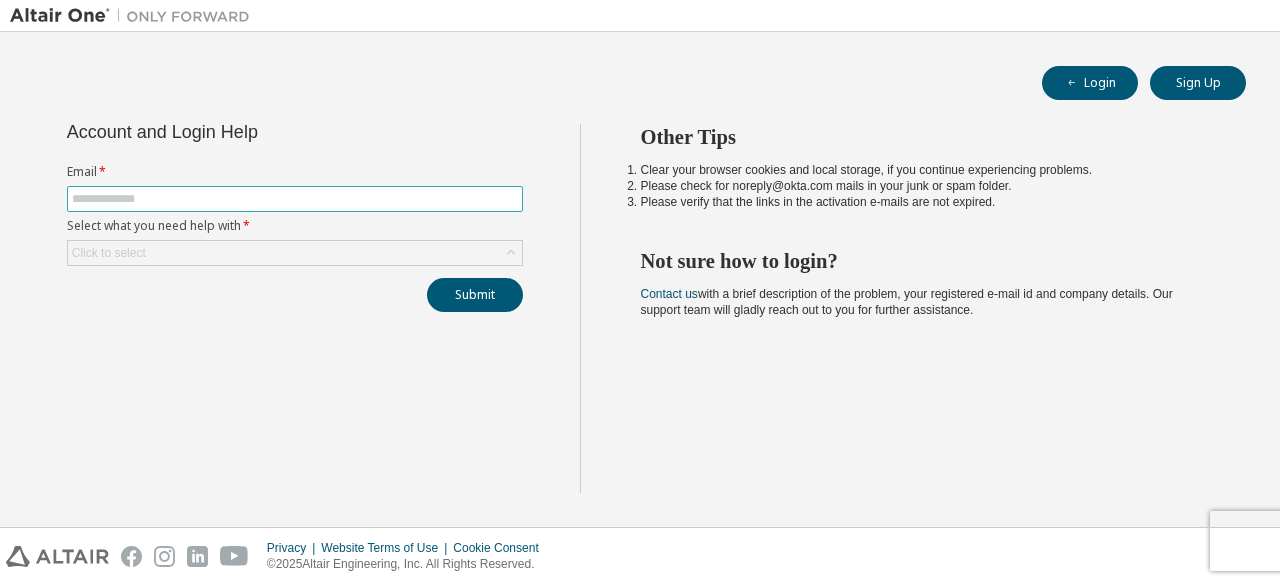 click at bounding box center [295, 199] 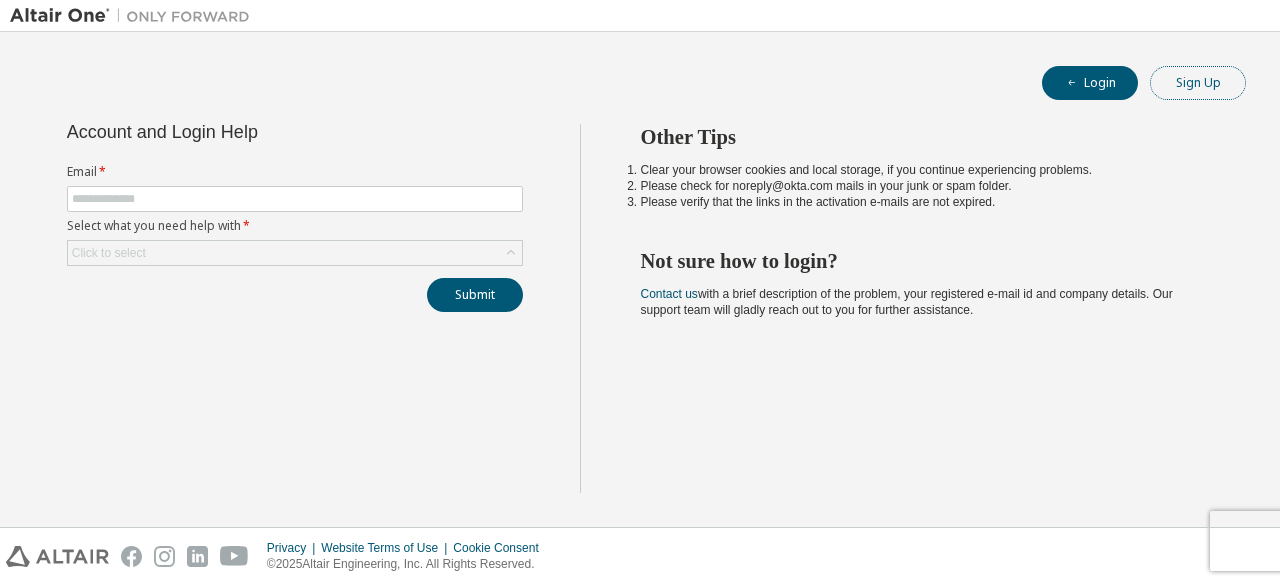 click on "Sign Up" at bounding box center (1198, 83) 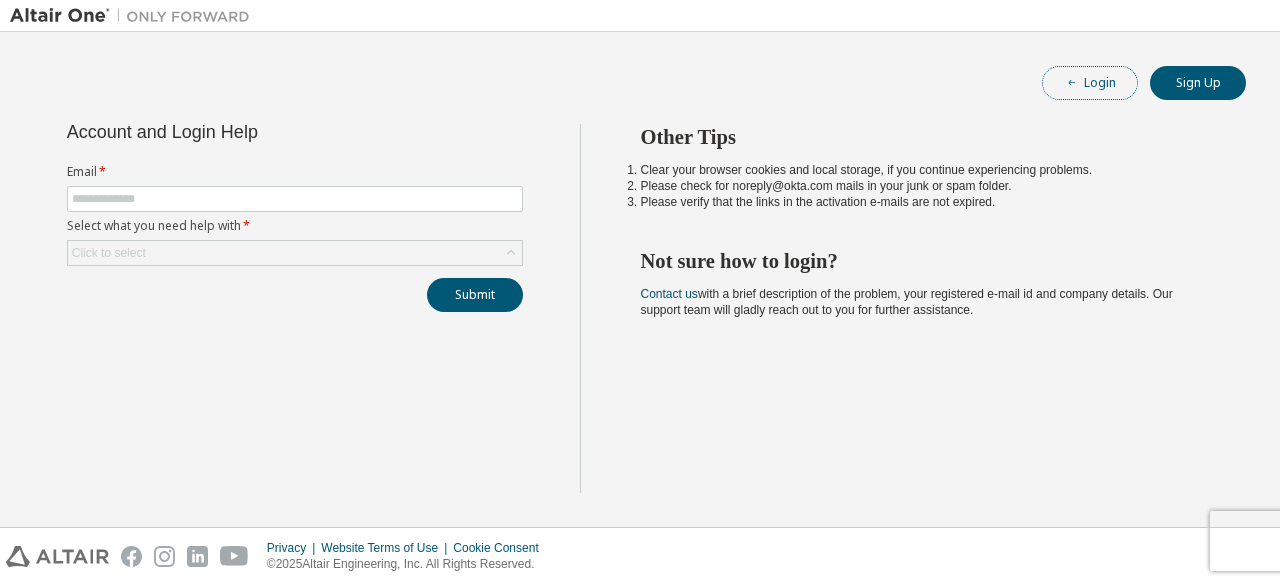 click on "Login" at bounding box center [1090, 83] 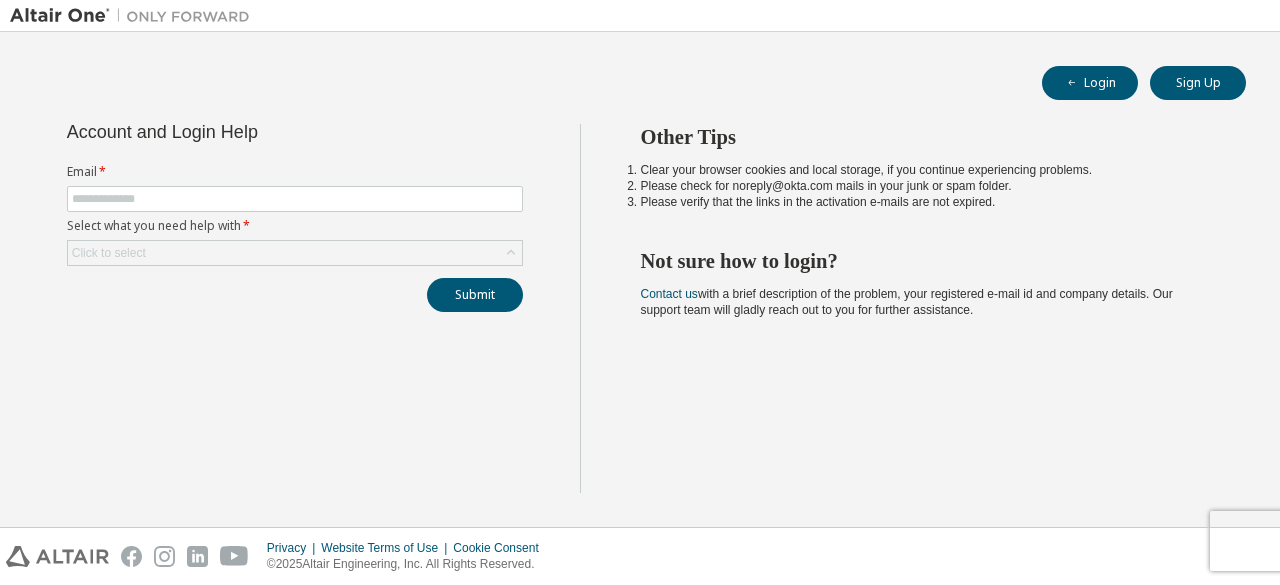 scroll, scrollTop: 0, scrollLeft: 0, axis: both 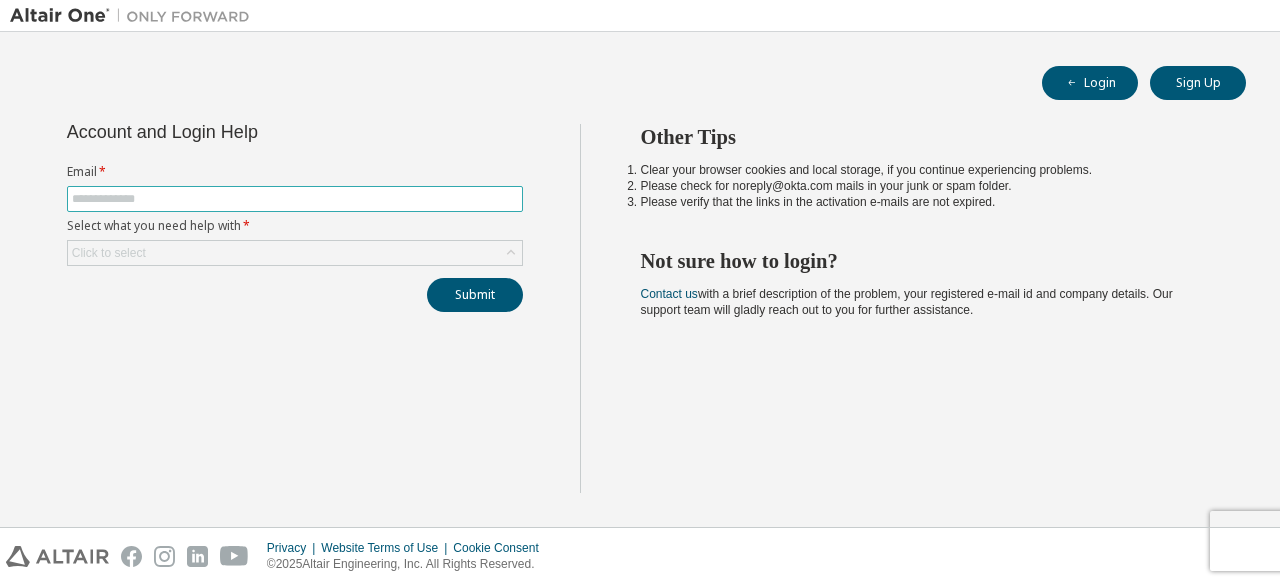 click at bounding box center (295, 199) 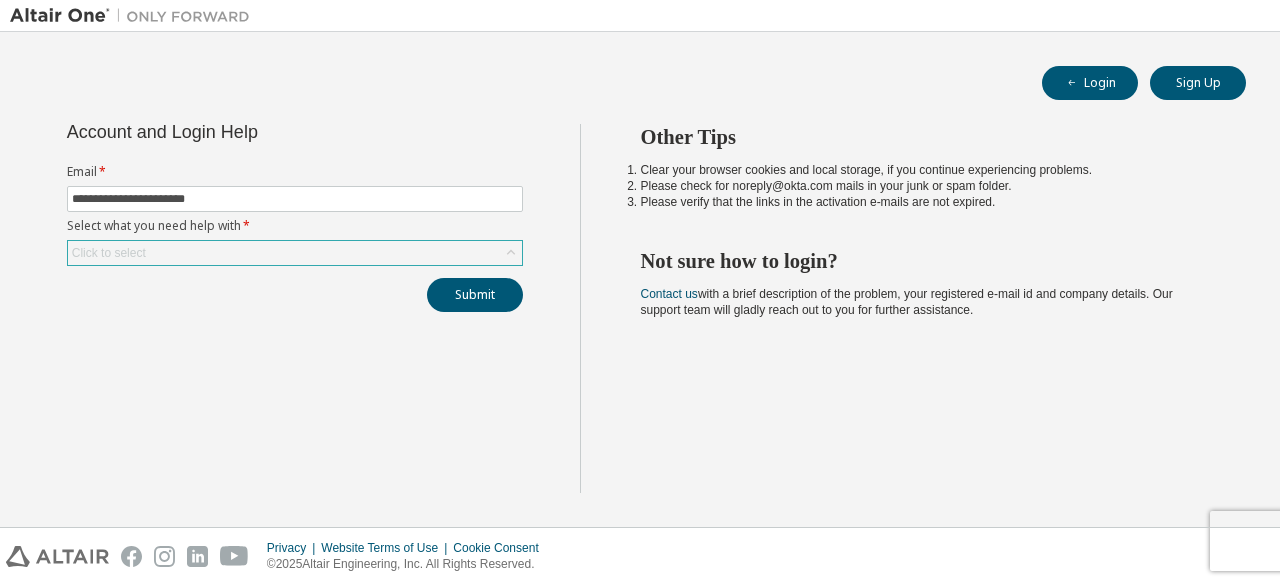 click on "Click to select" at bounding box center (295, 253) 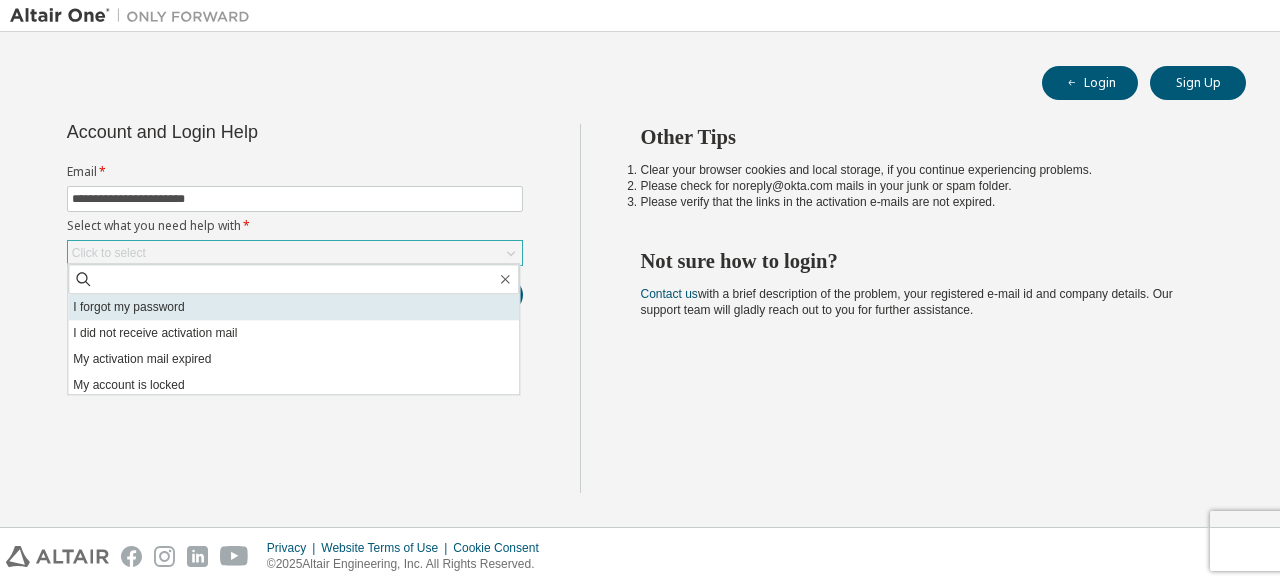 click on "I forgot my password" at bounding box center [293, 307] 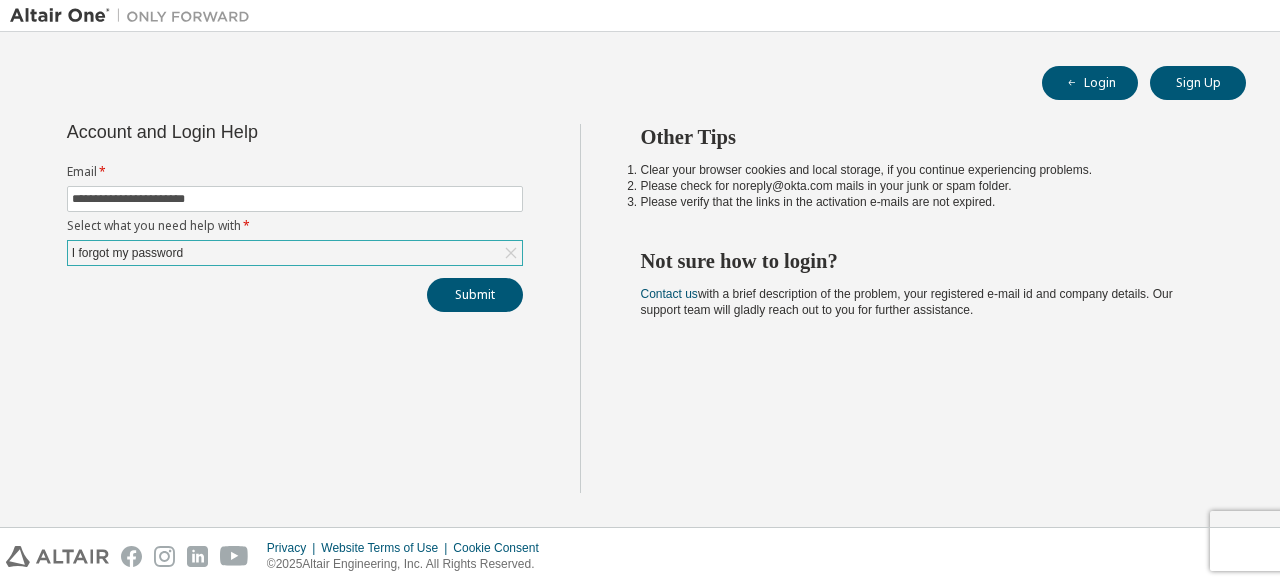 click on "I forgot my password" at bounding box center [295, 253] 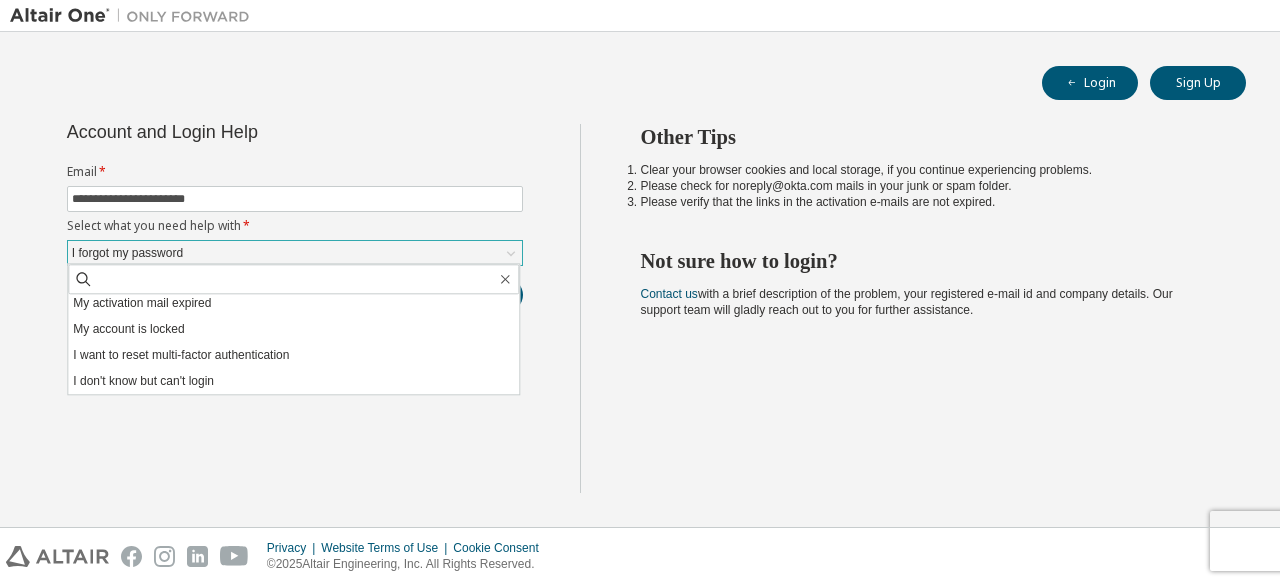 scroll, scrollTop: 55, scrollLeft: 0, axis: vertical 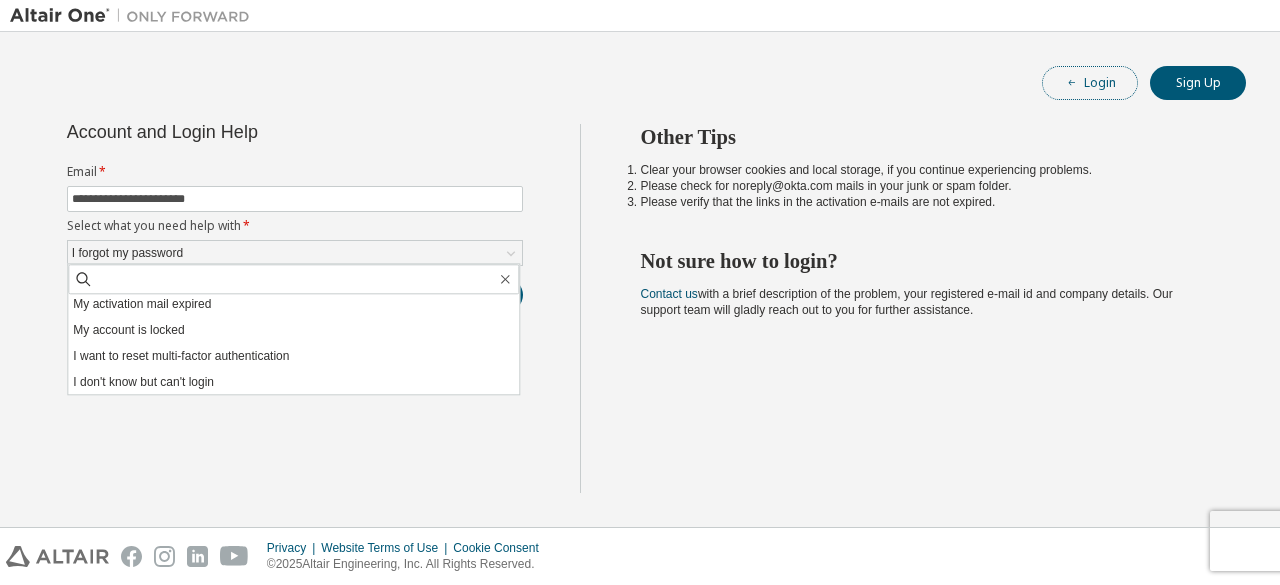 click on "Login" at bounding box center [1090, 83] 